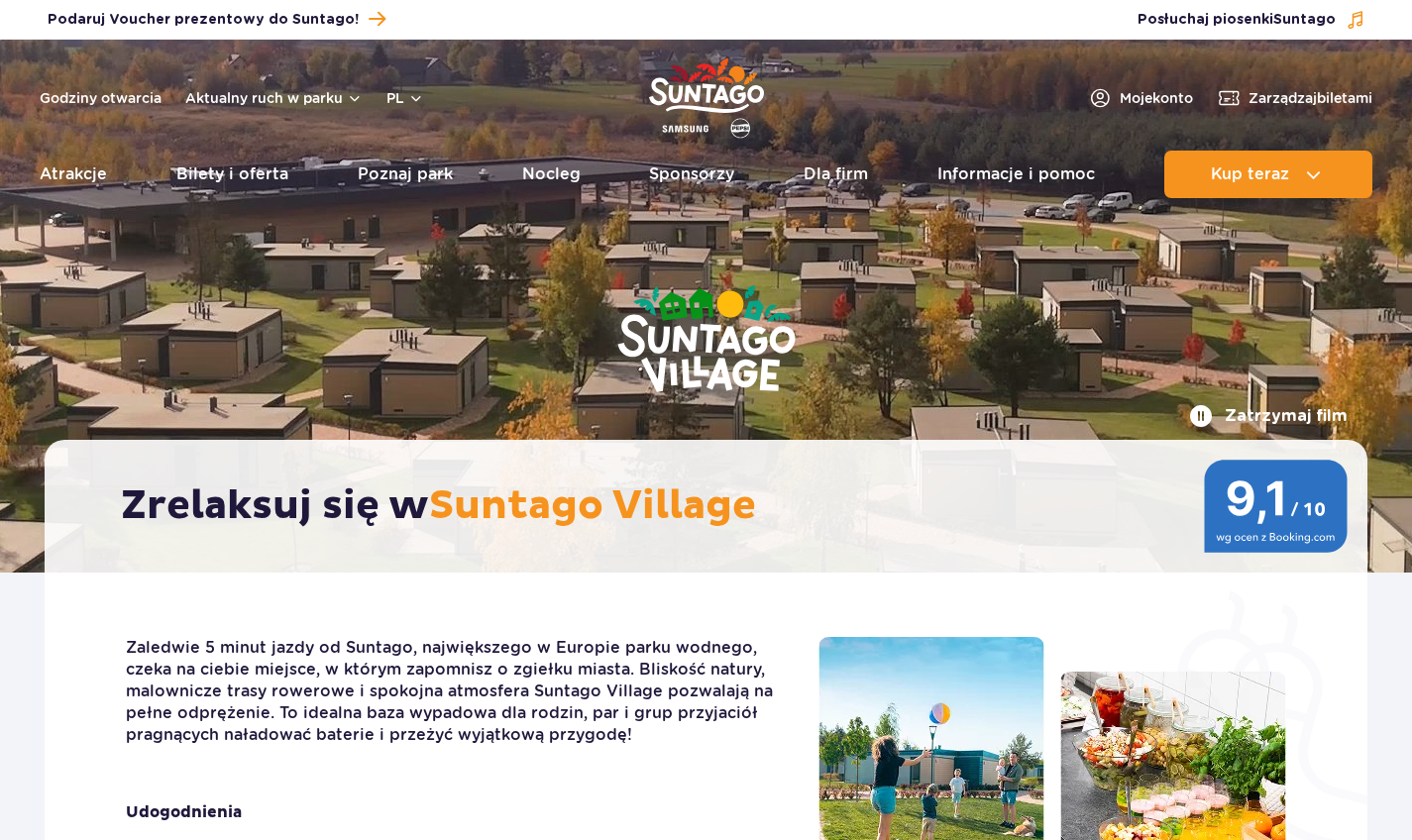 scroll, scrollTop: 0, scrollLeft: 0, axis: both 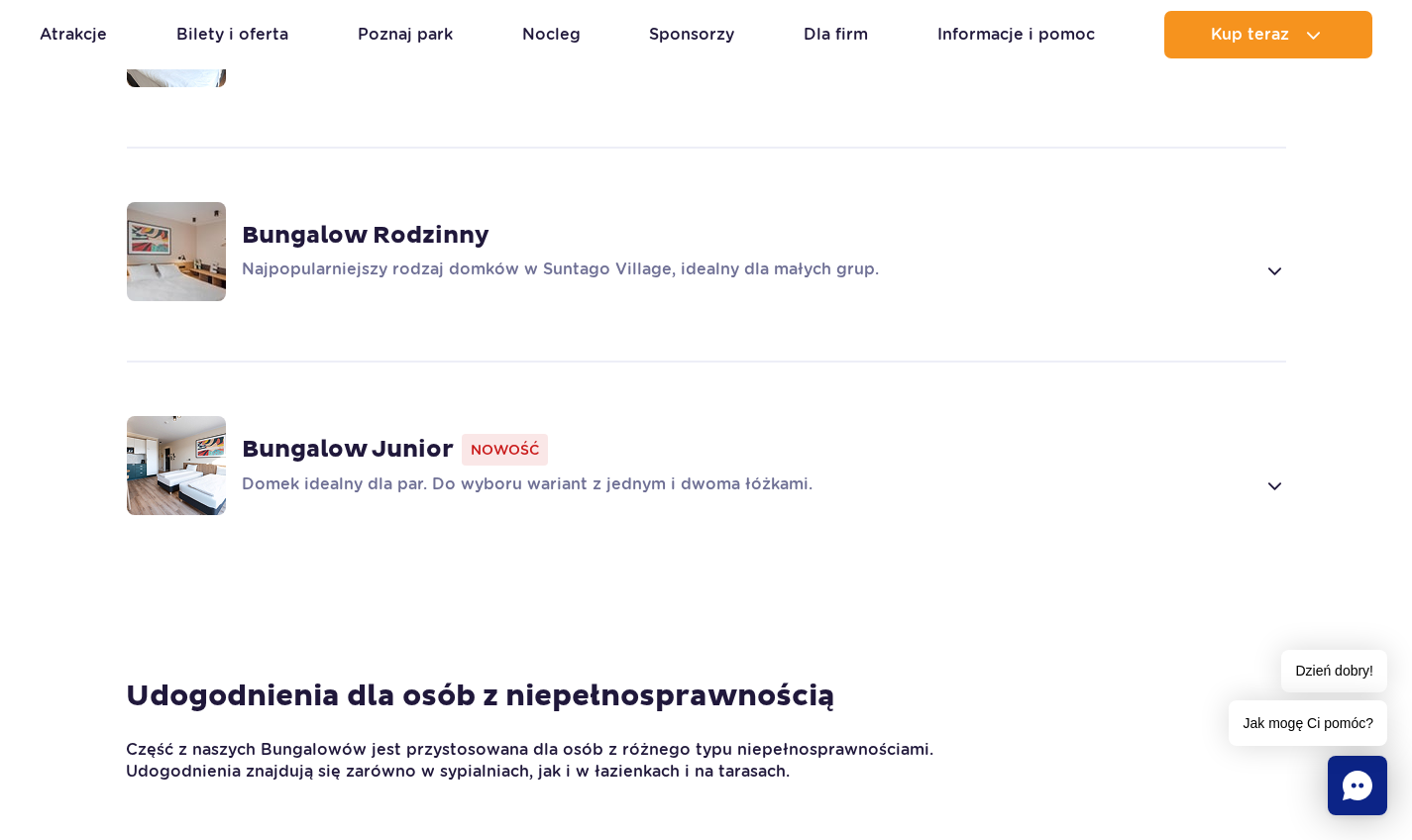 click at bounding box center (1273, 485) 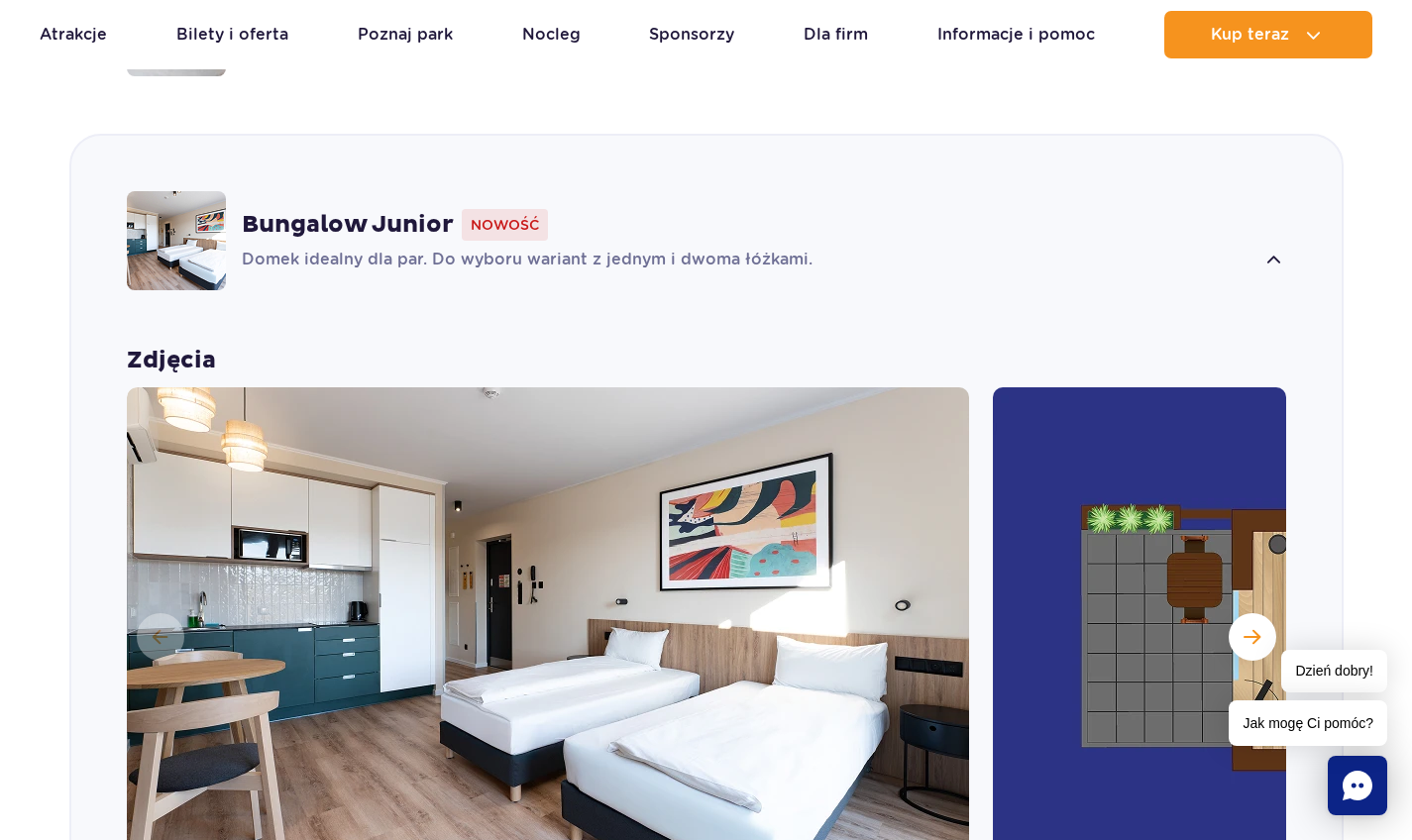 scroll, scrollTop: 1816, scrollLeft: 0, axis: vertical 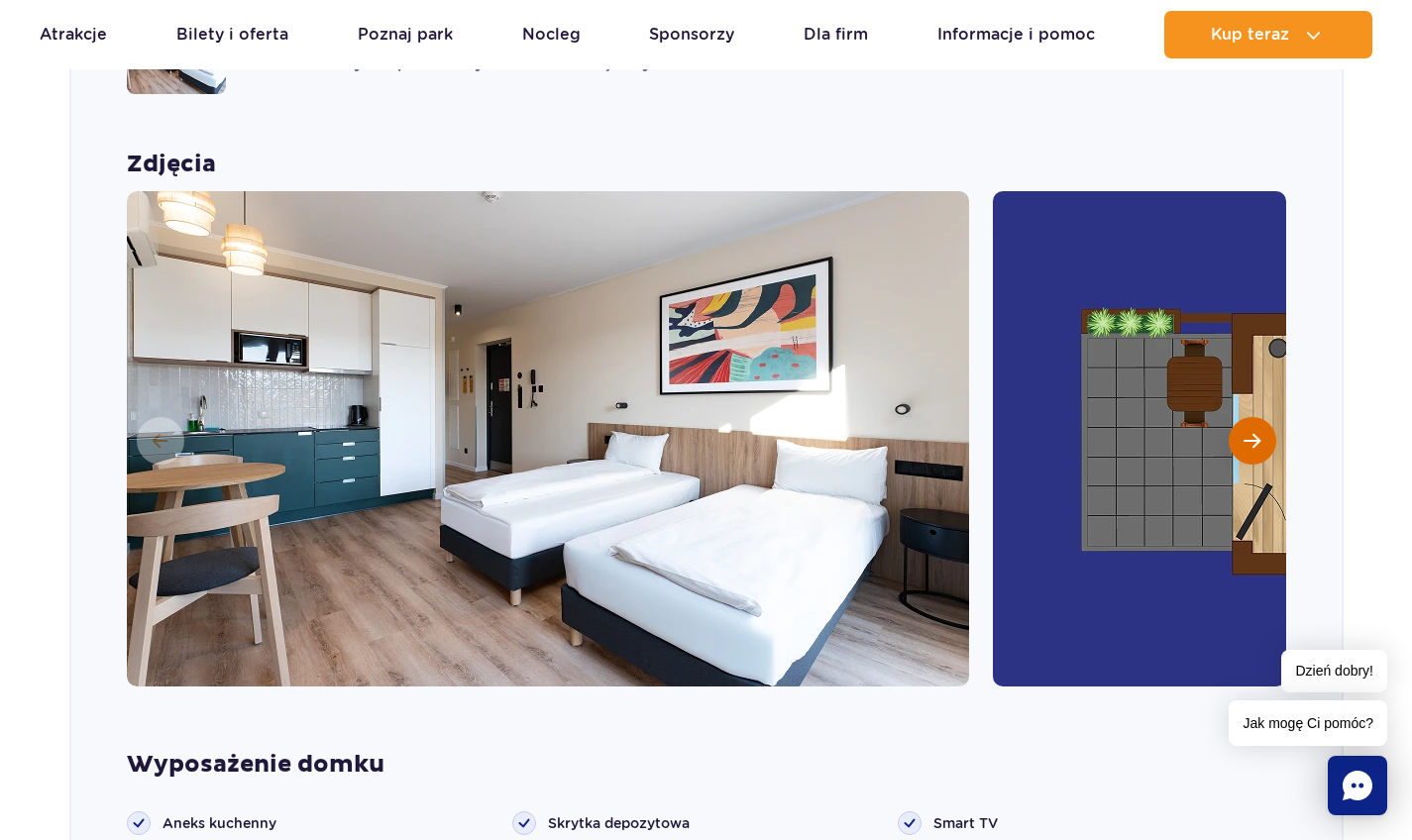 click at bounding box center [1252, 441] 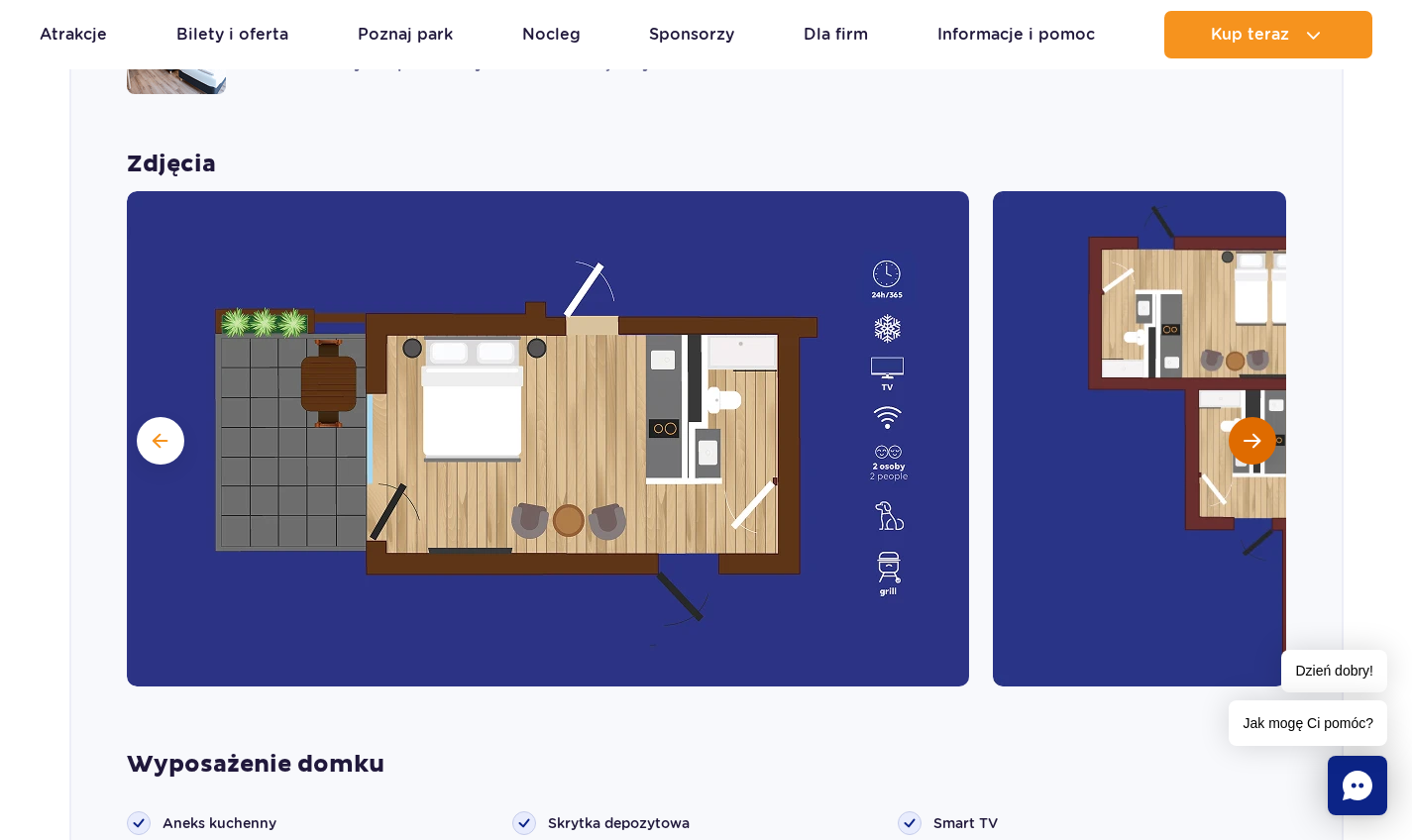 click at bounding box center [1252, 441] 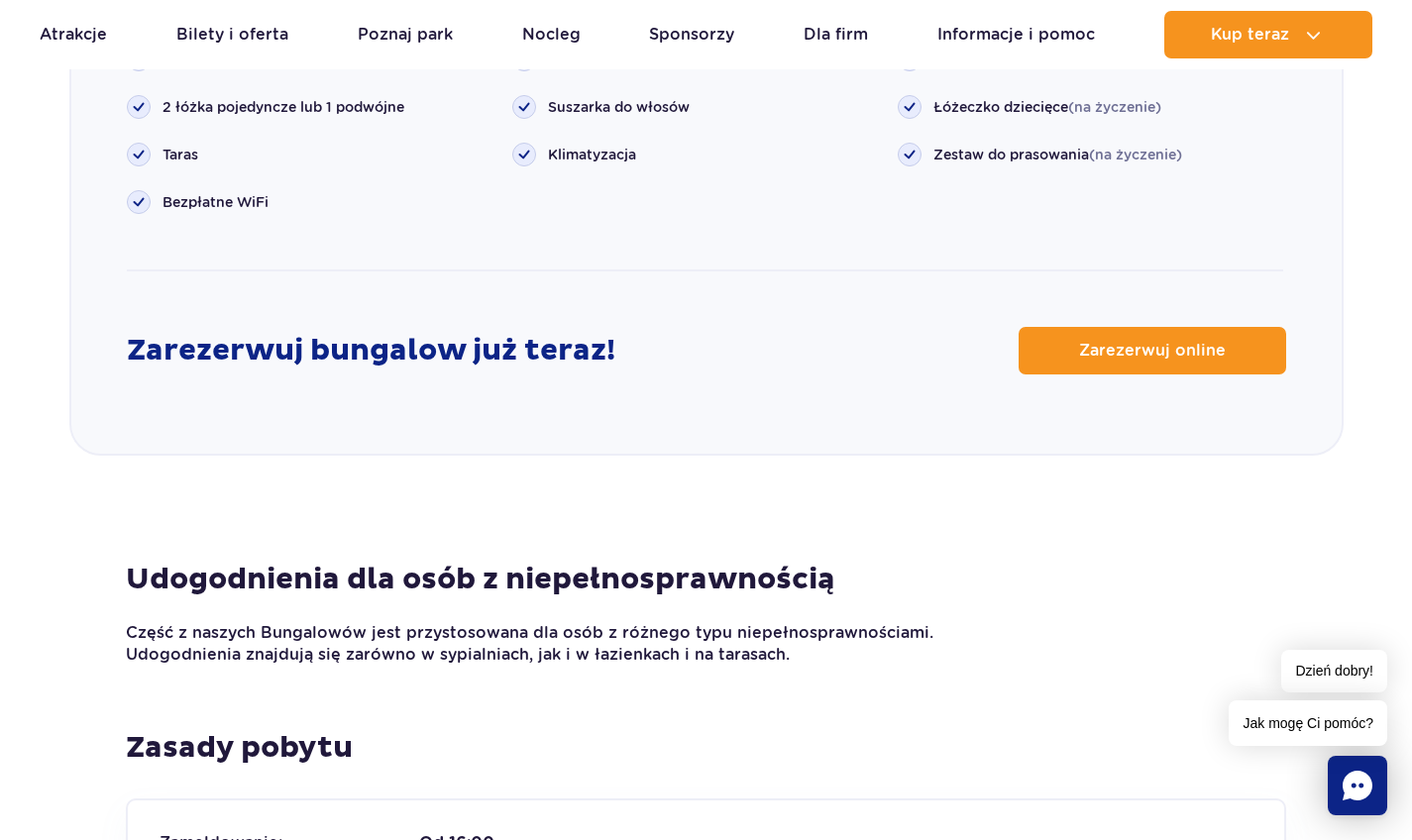 scroll, scrollTop: 2778, scrollLeft: 0, axis: vertical 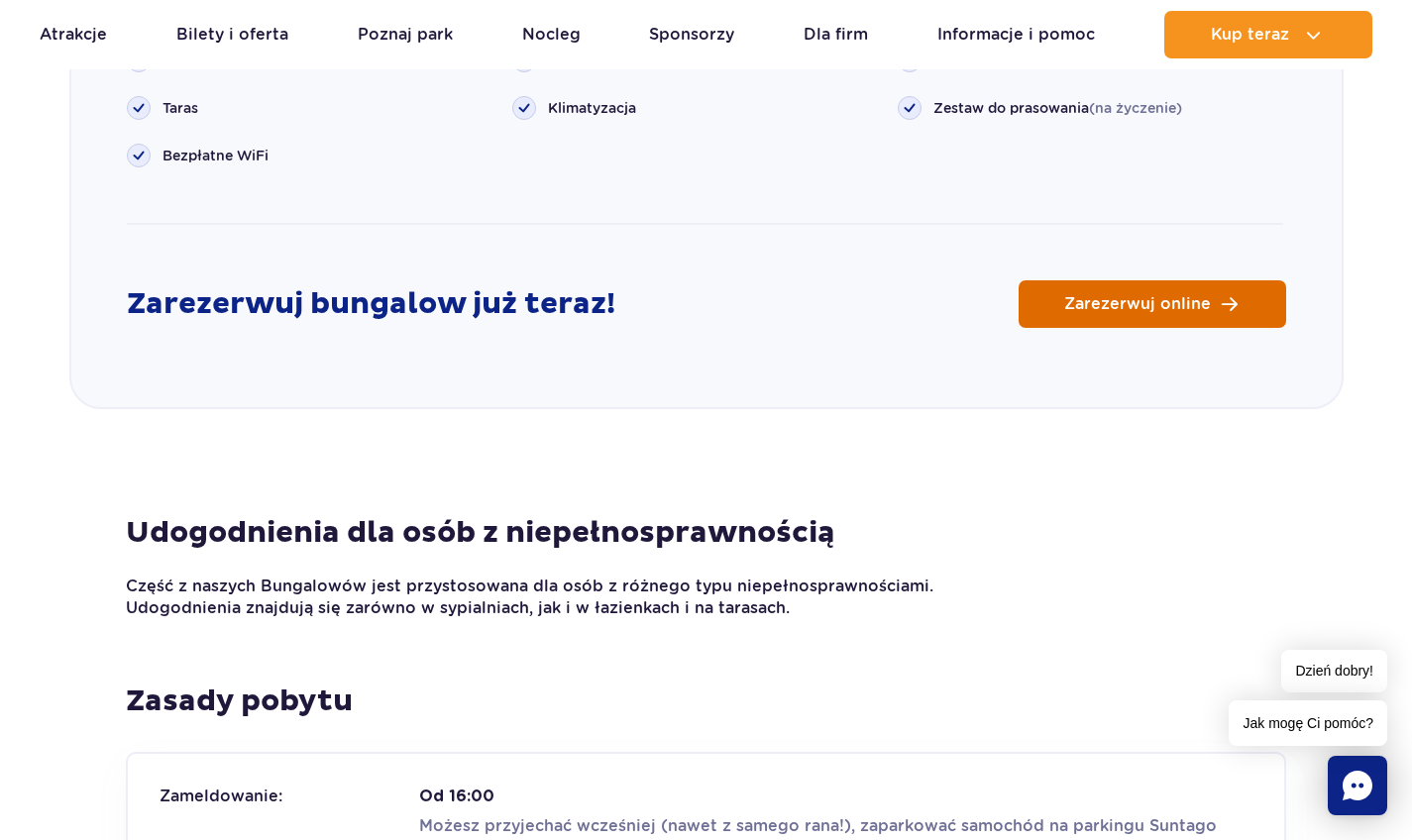 click on "Zarezerwuj online" at bounding box center [1152, 304] 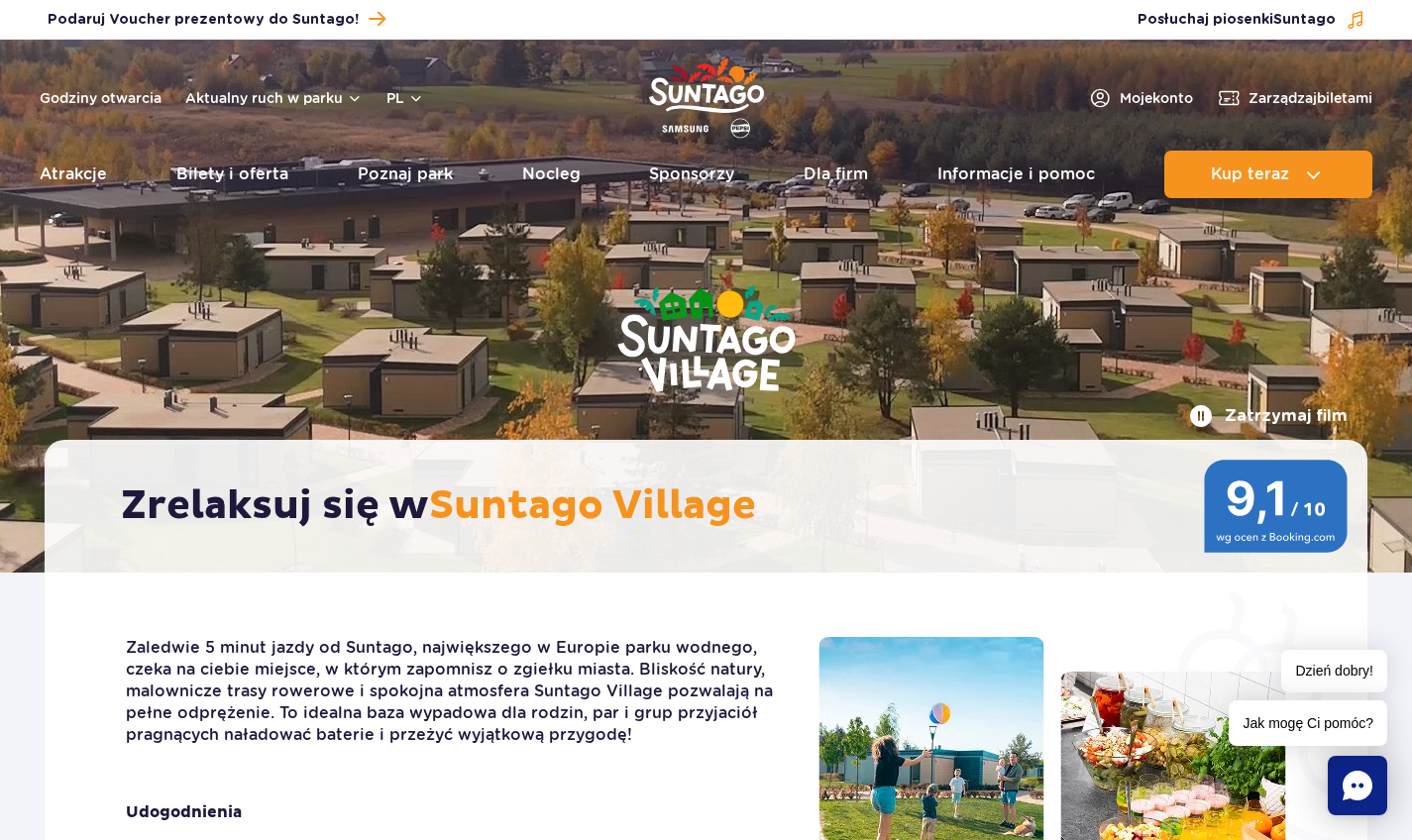 scroll, scrollTop: 0, scrollLeft: 0, axis: both 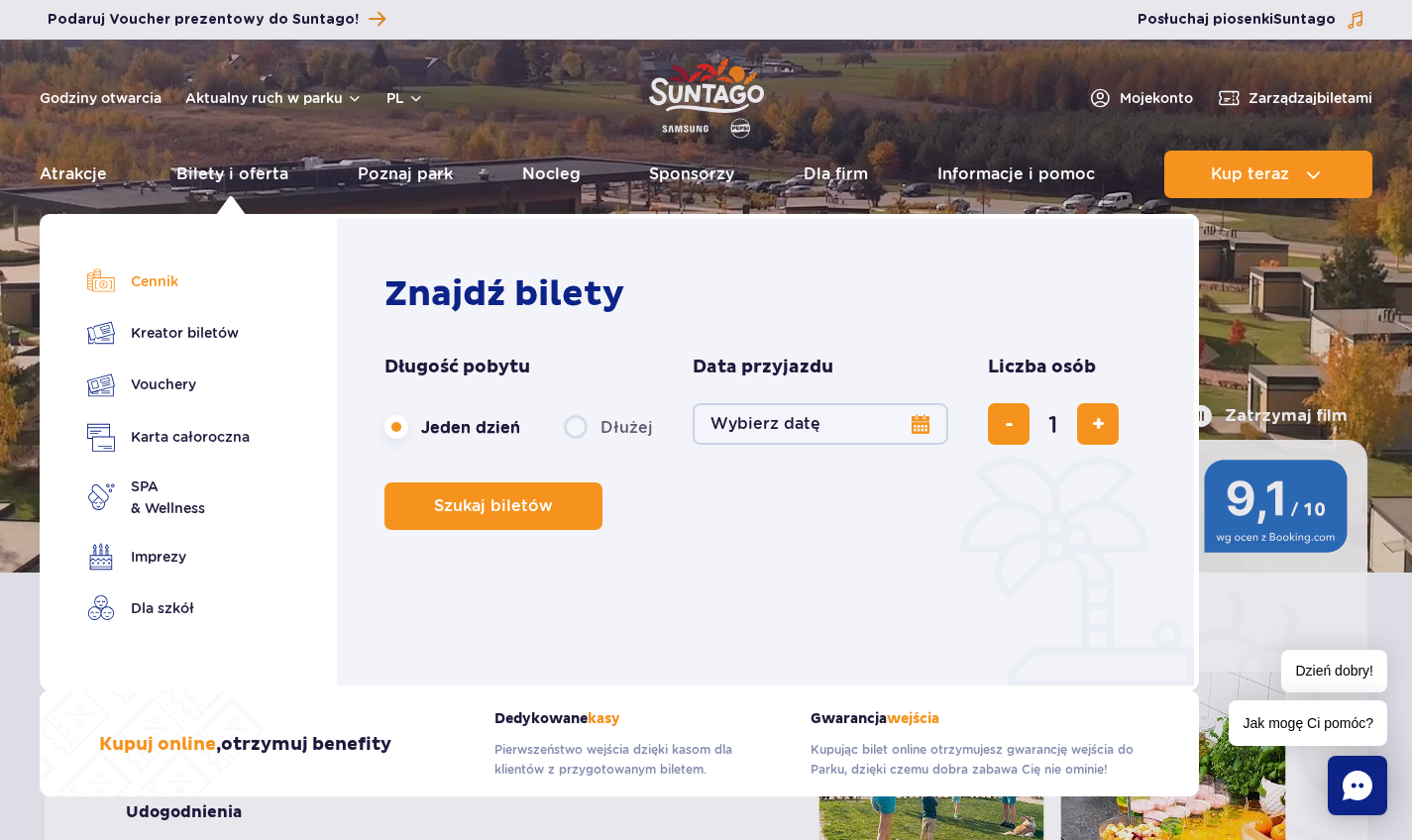 click on "Cennik" at bounding box center [168, 281] 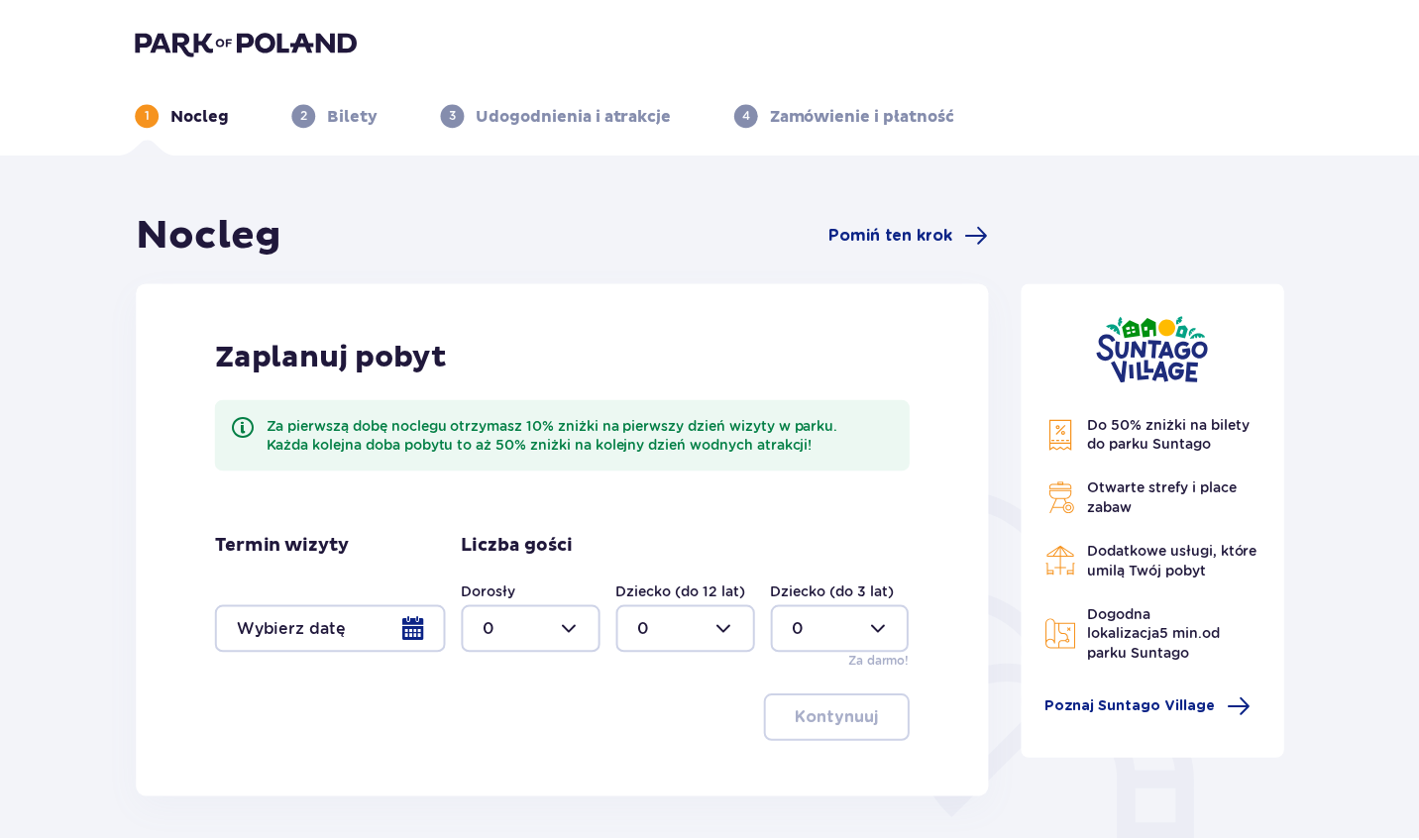 scroll, scrollTop: 0, scrollLeft: 0, axis: both 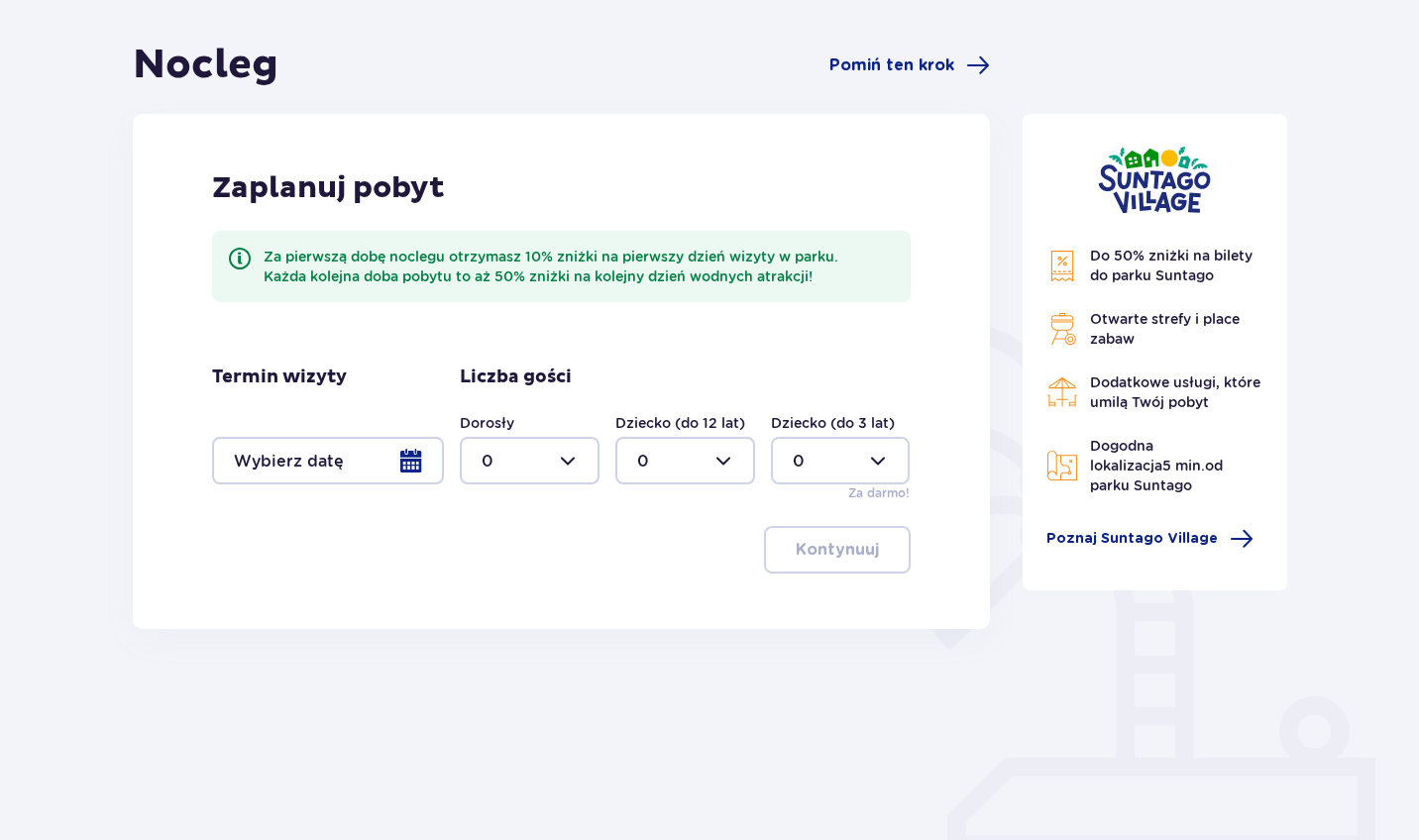click at bounding box center (529, 461) 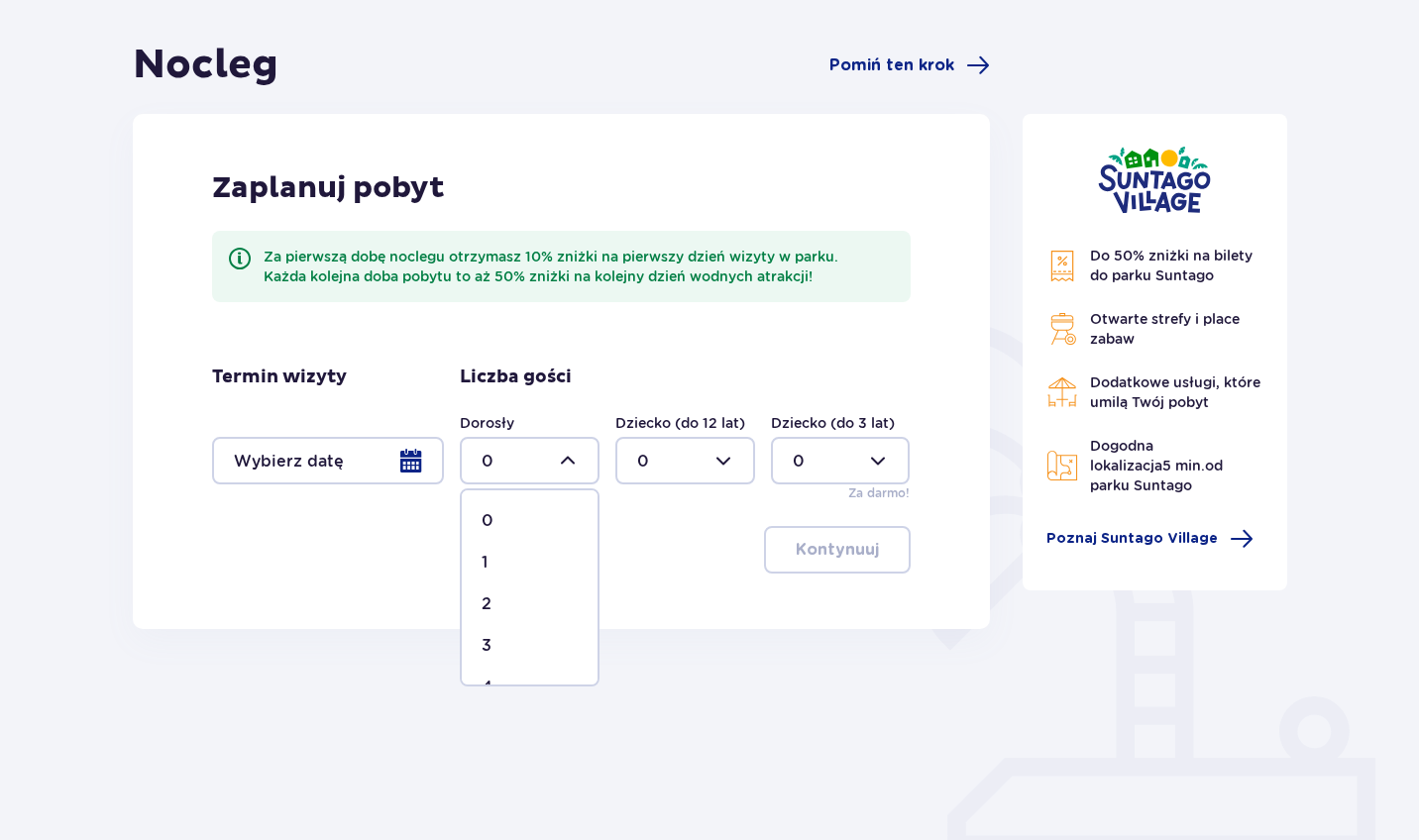 click on "2" at bounding box center (529, 604) 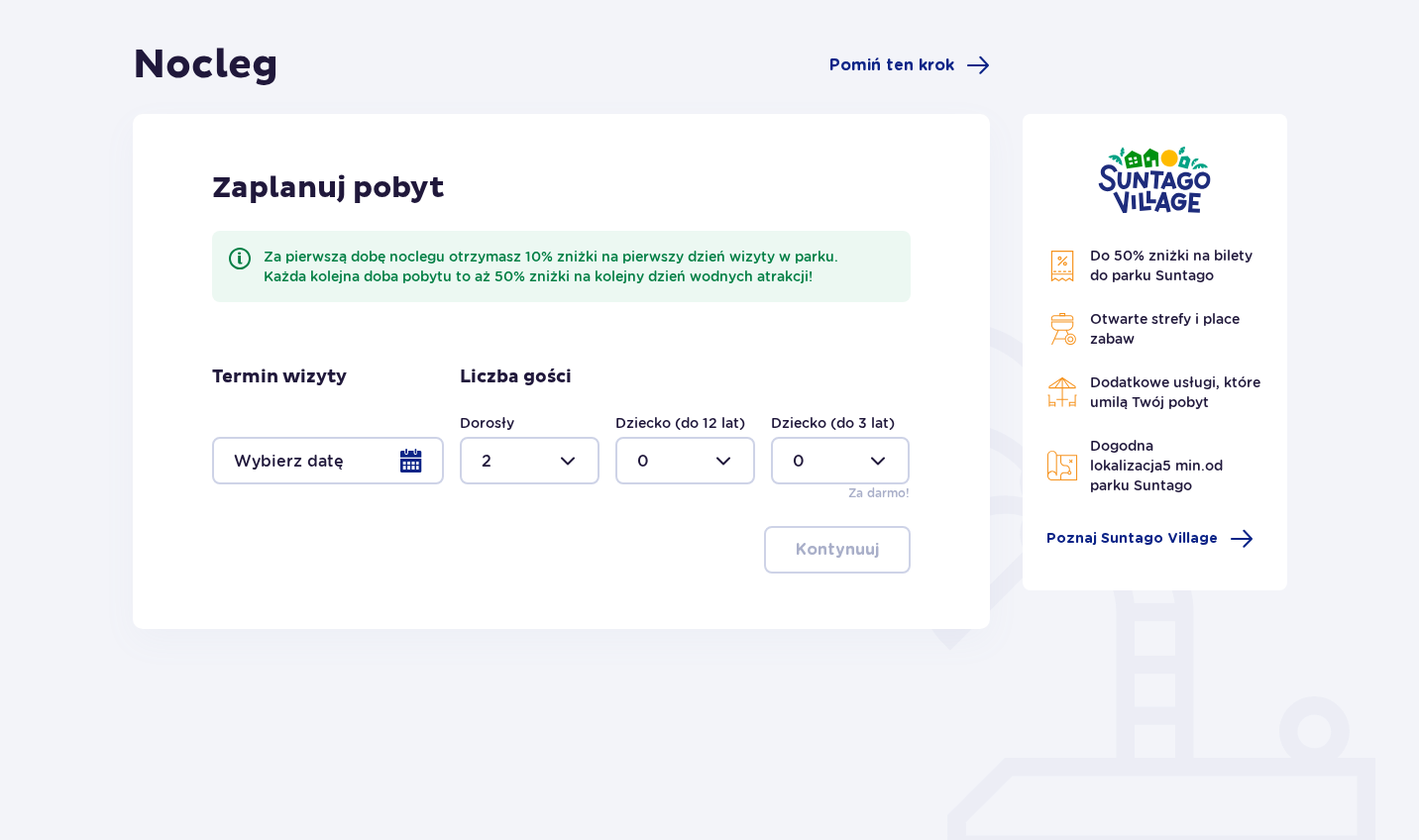 type on "2" 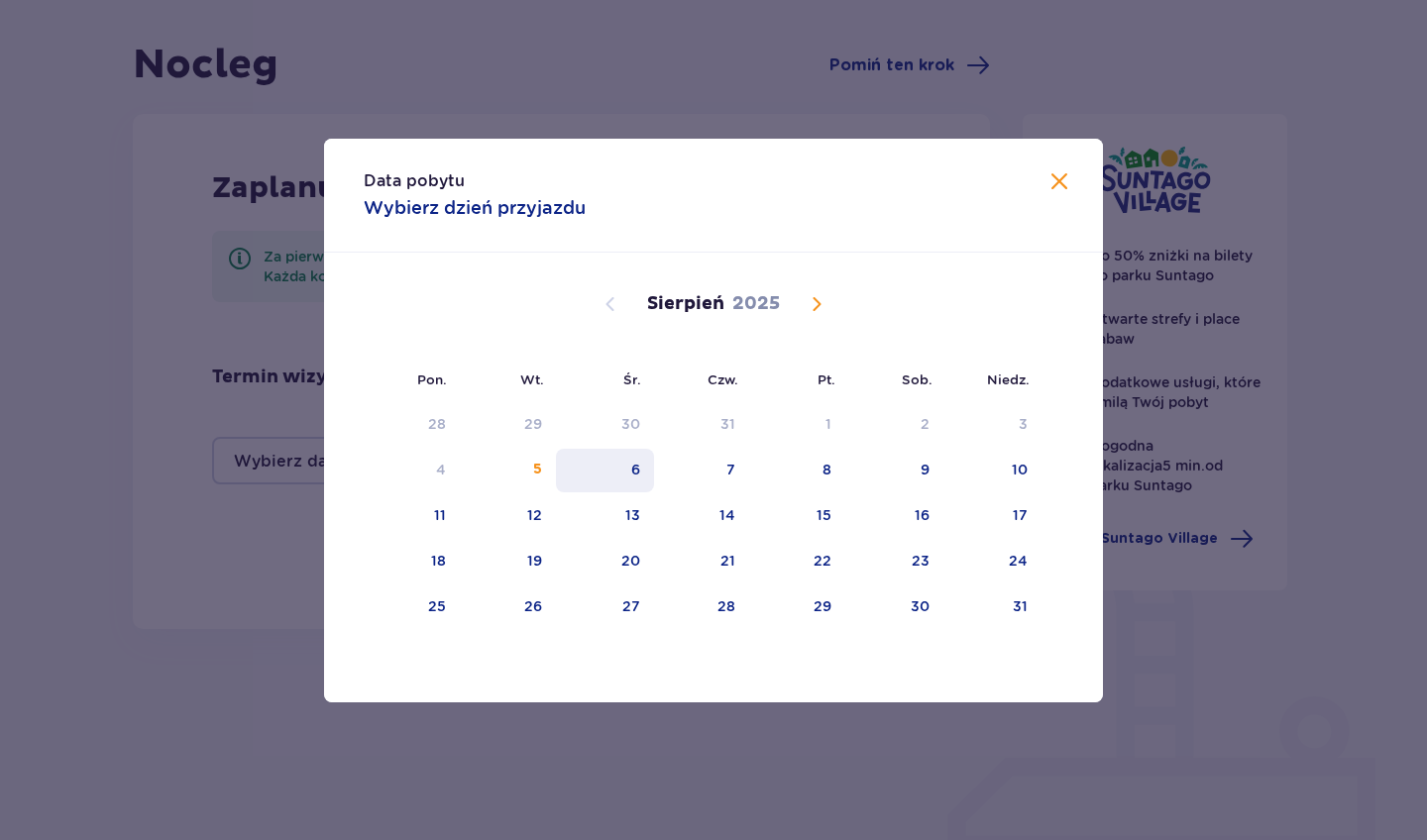 click on "6" at bounding box center [635, 470] 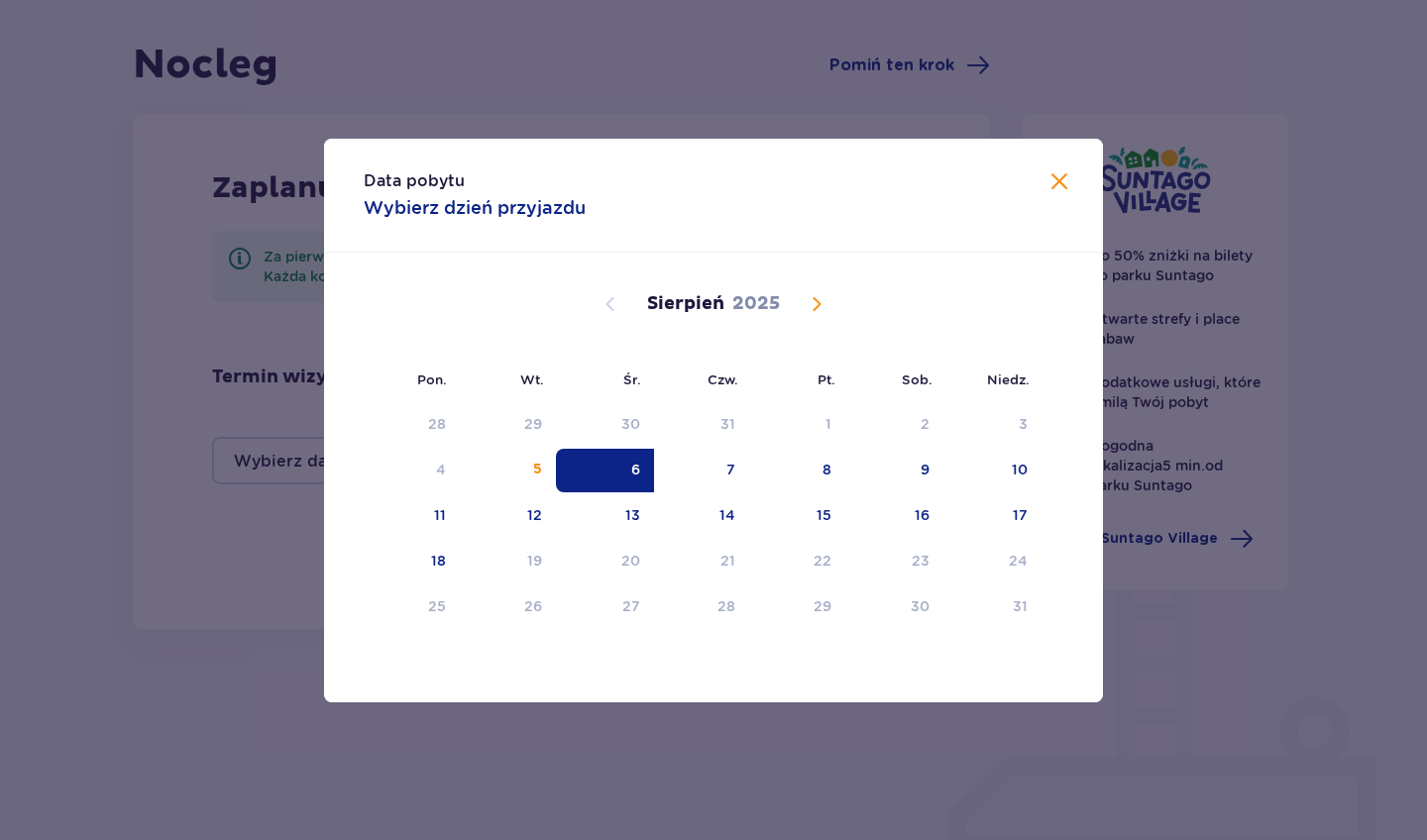 click at bounding box center [1059, 182] 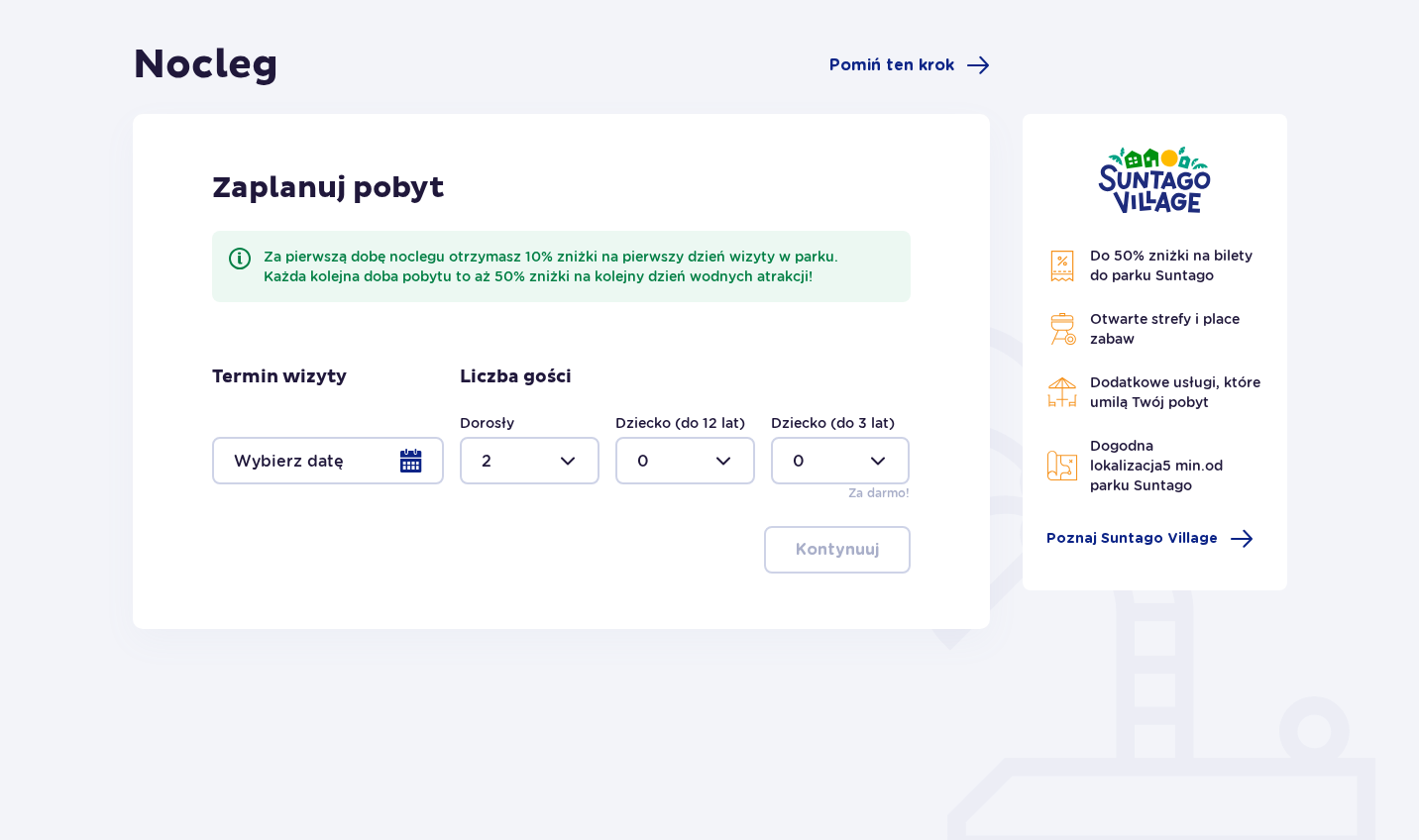click at bounding box center [328, 461] 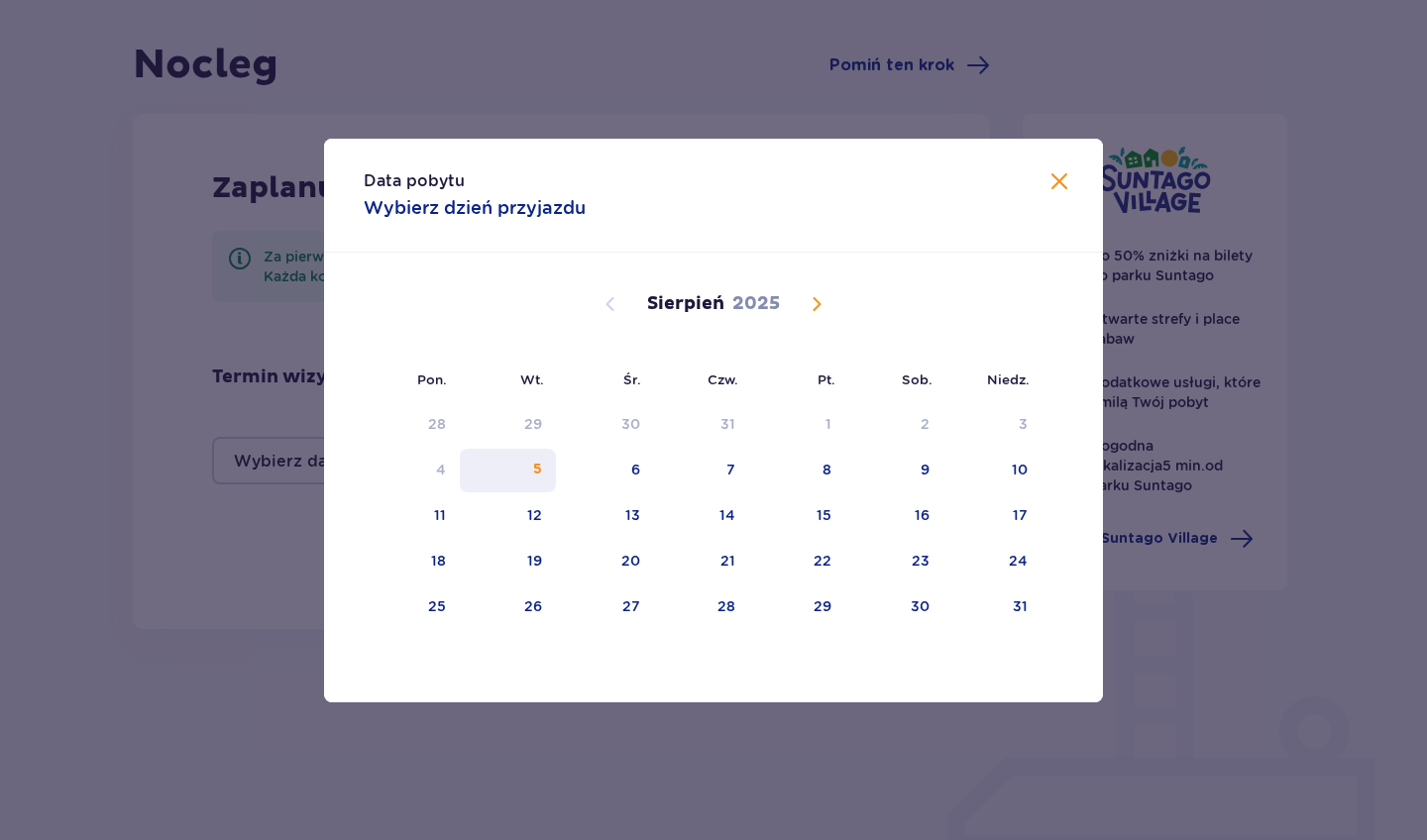 click on "5" at bounding box center (507, 471) 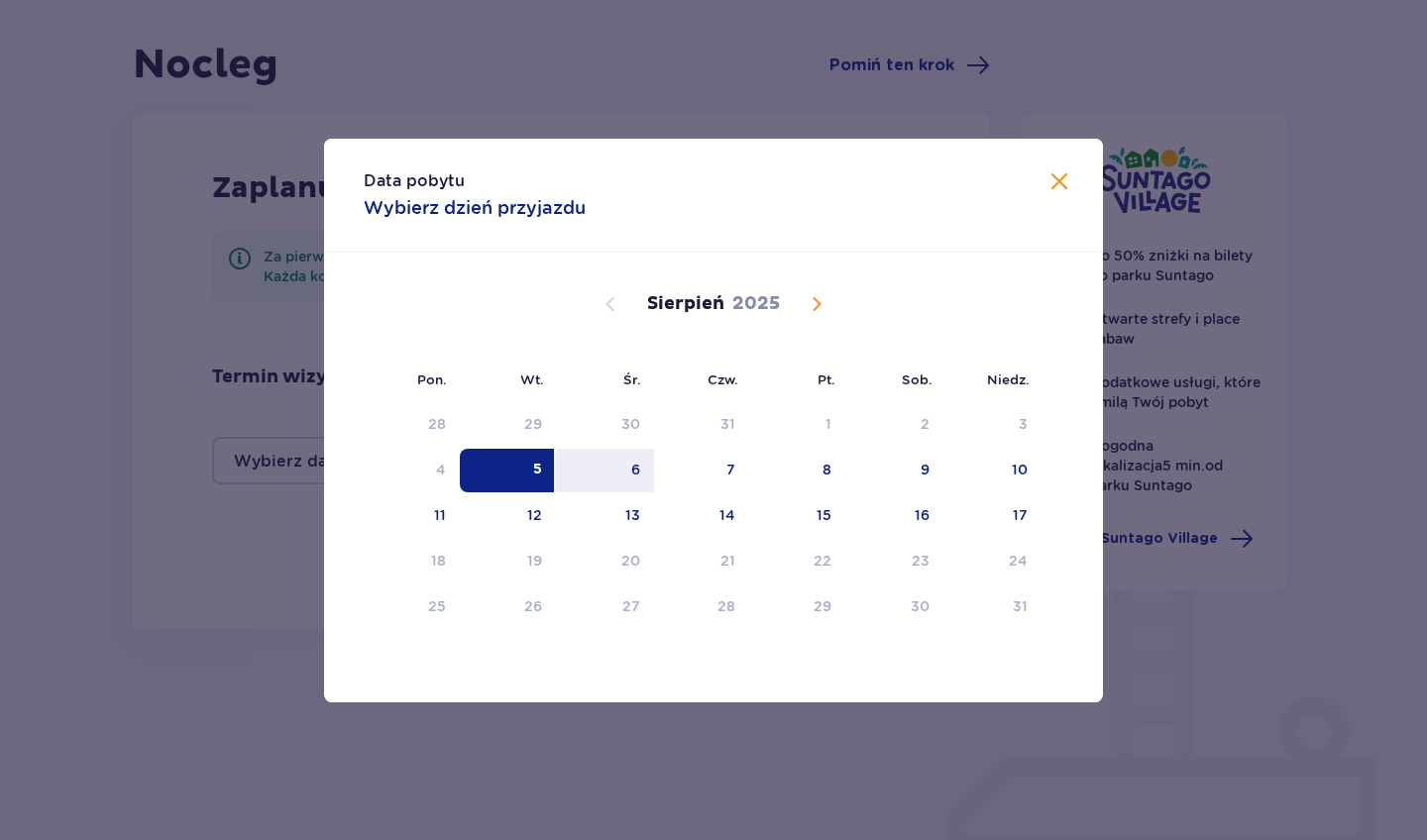 click on "5" at bounding box center (507, 471) 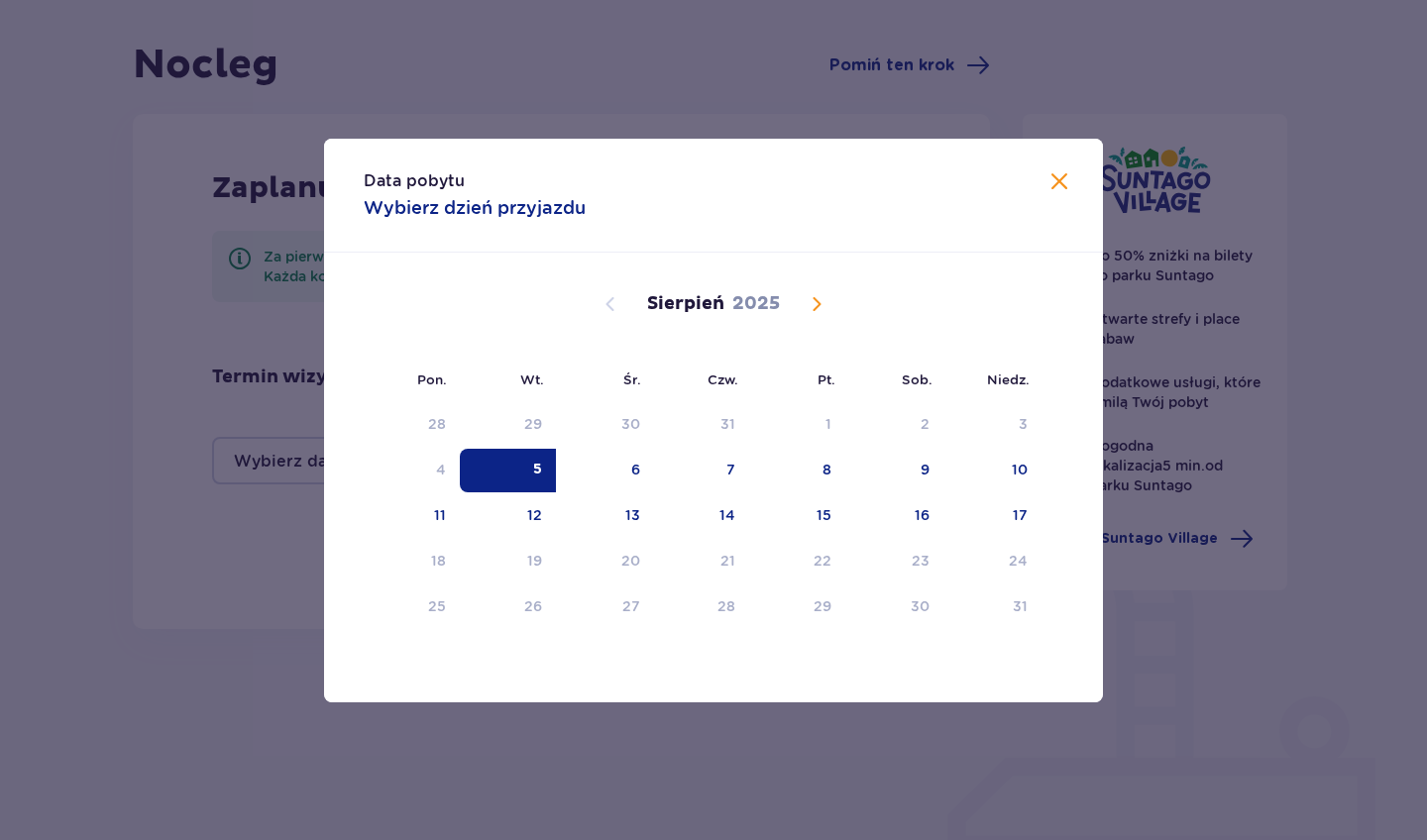 click on "2025" at bounding box center (756, 304) 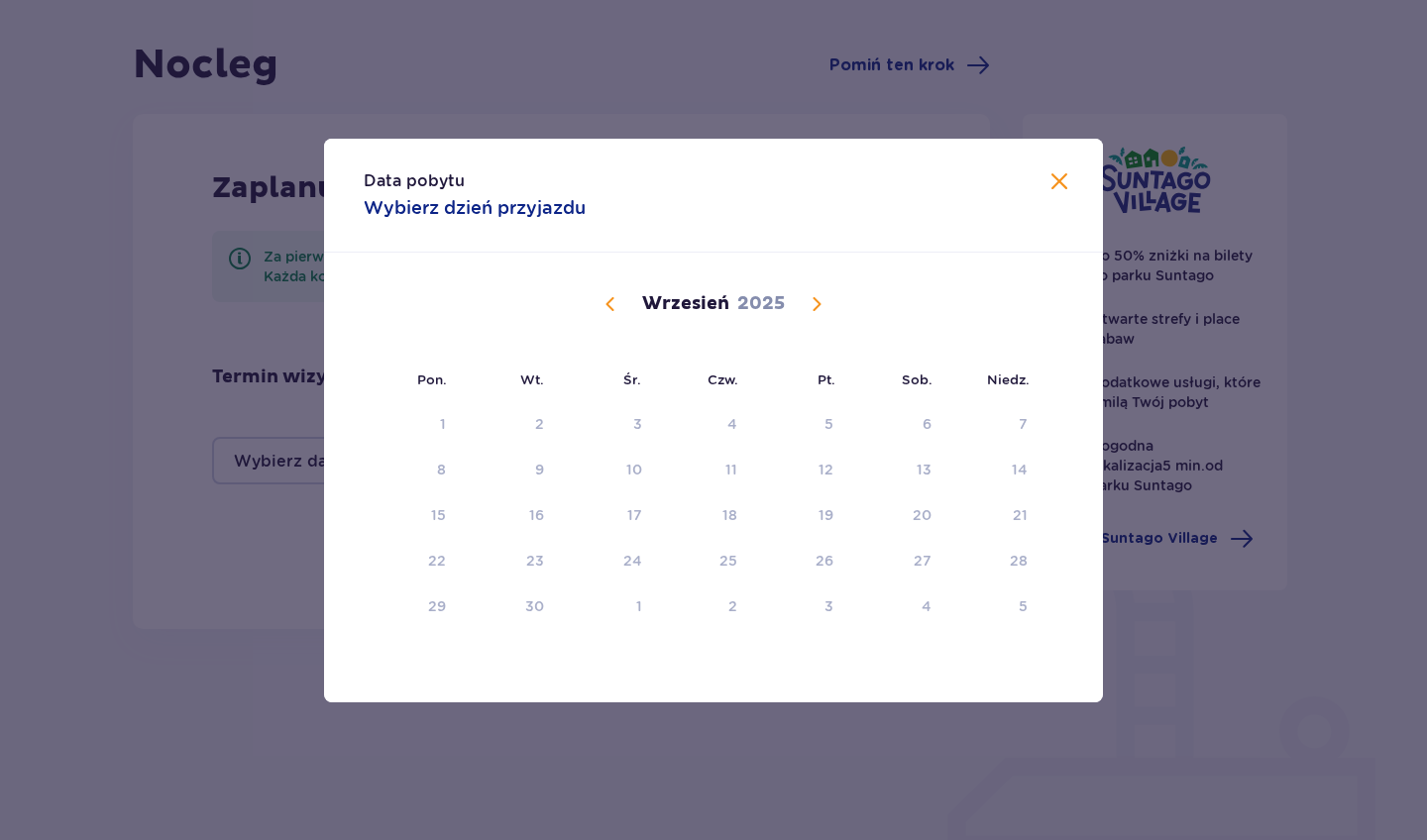 click at bounding box center [610, 304] 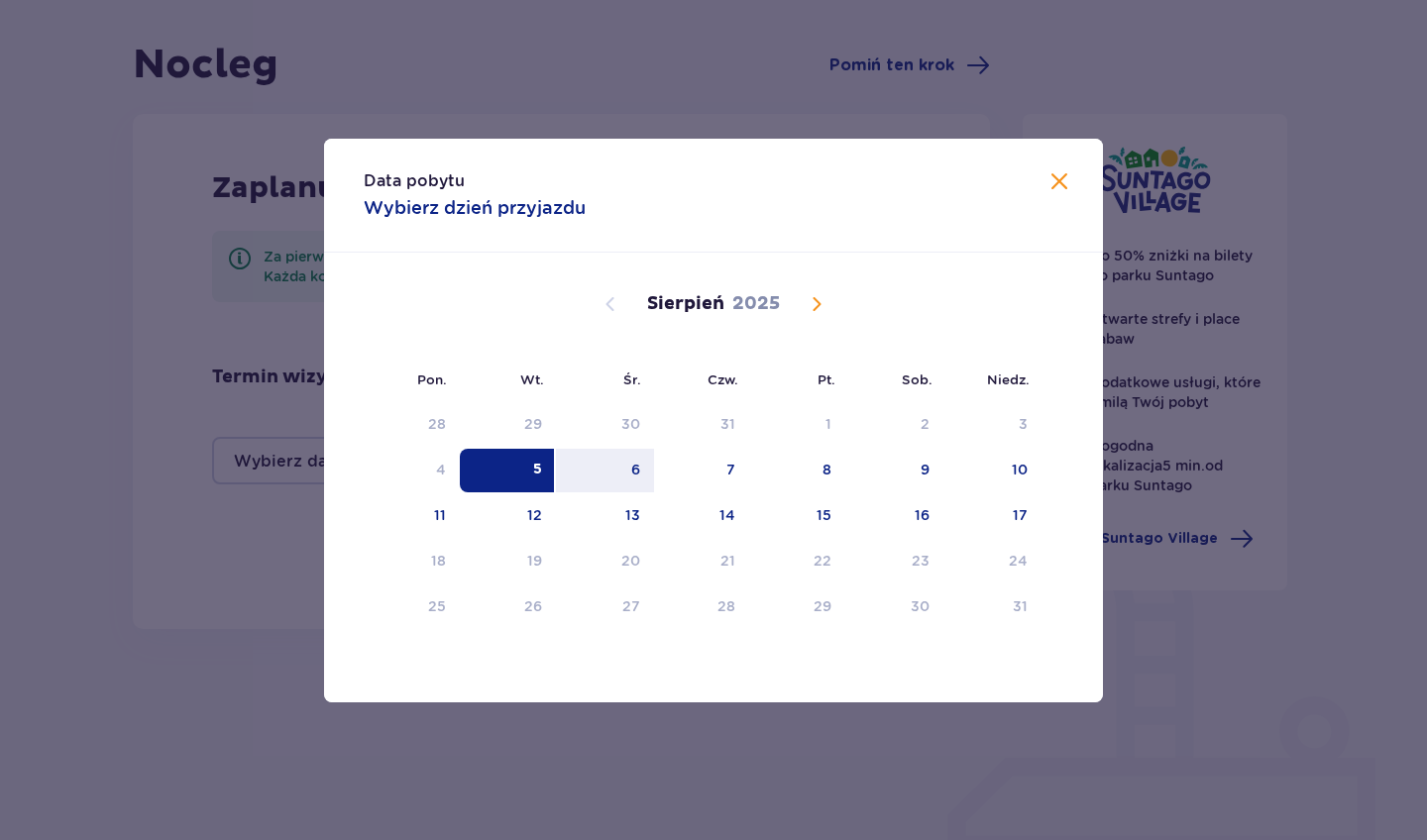 click on "5" at bounding box center [507, 471] 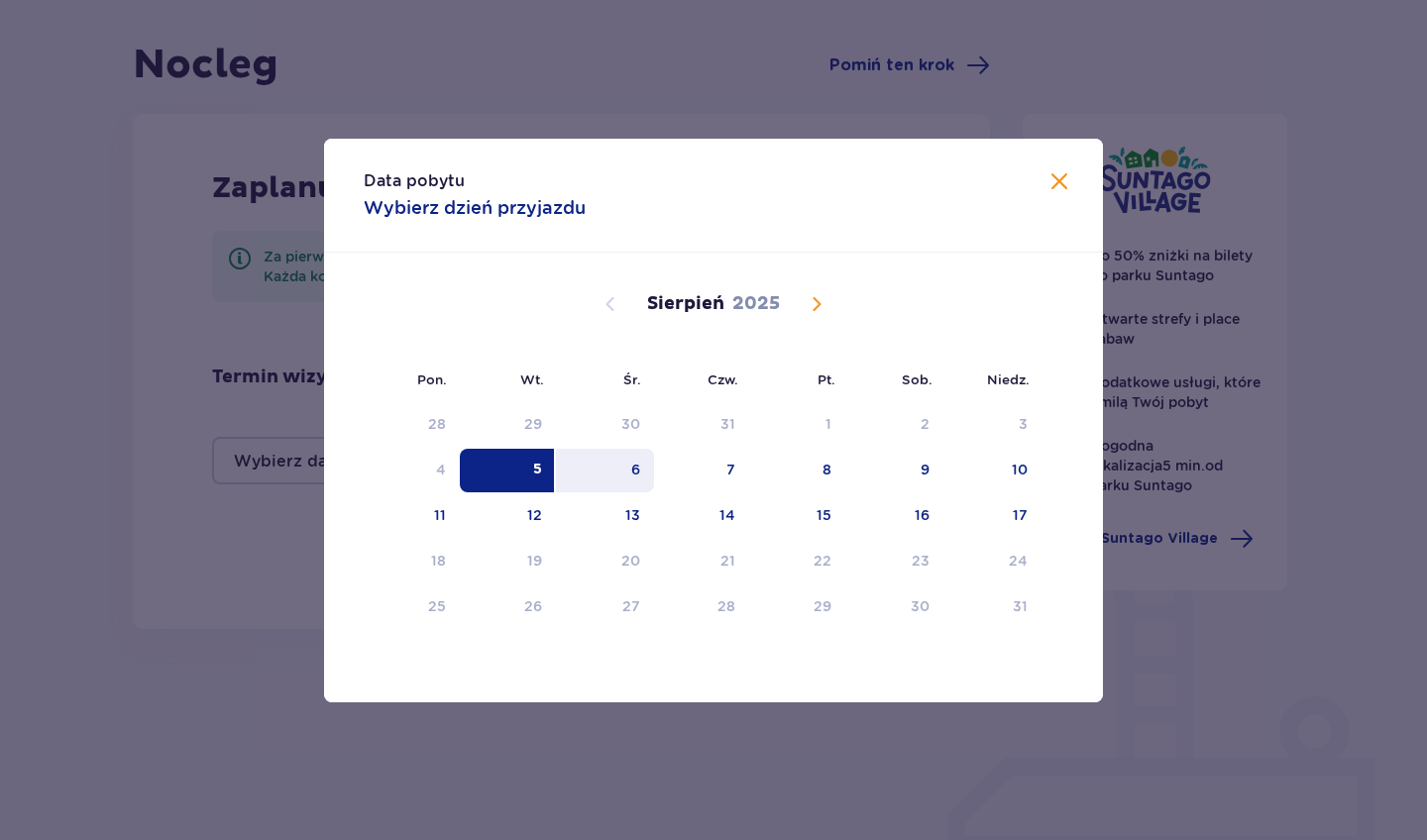 click on "6" at bounding box center (604, 471) 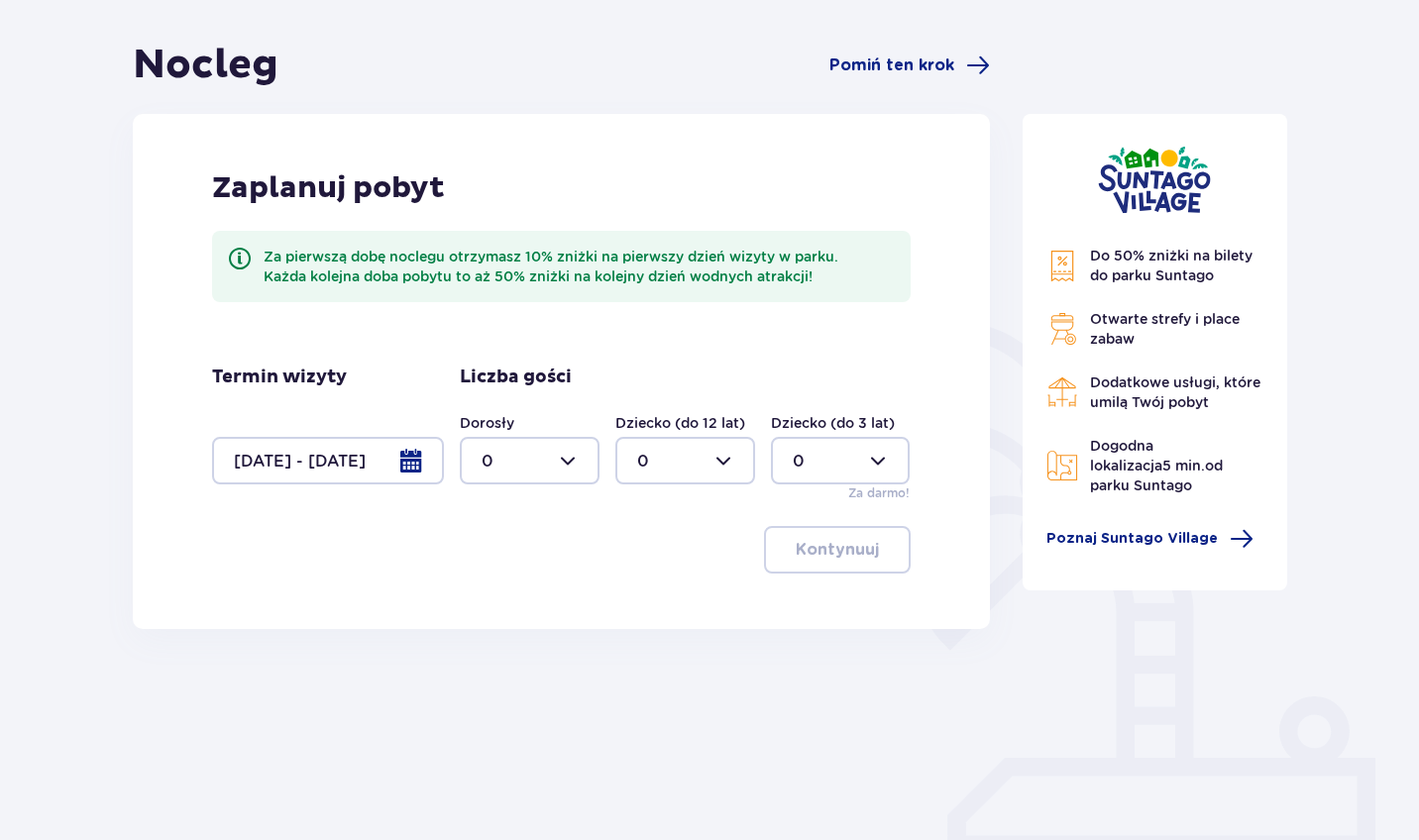 click at bounding box center [529, 461] 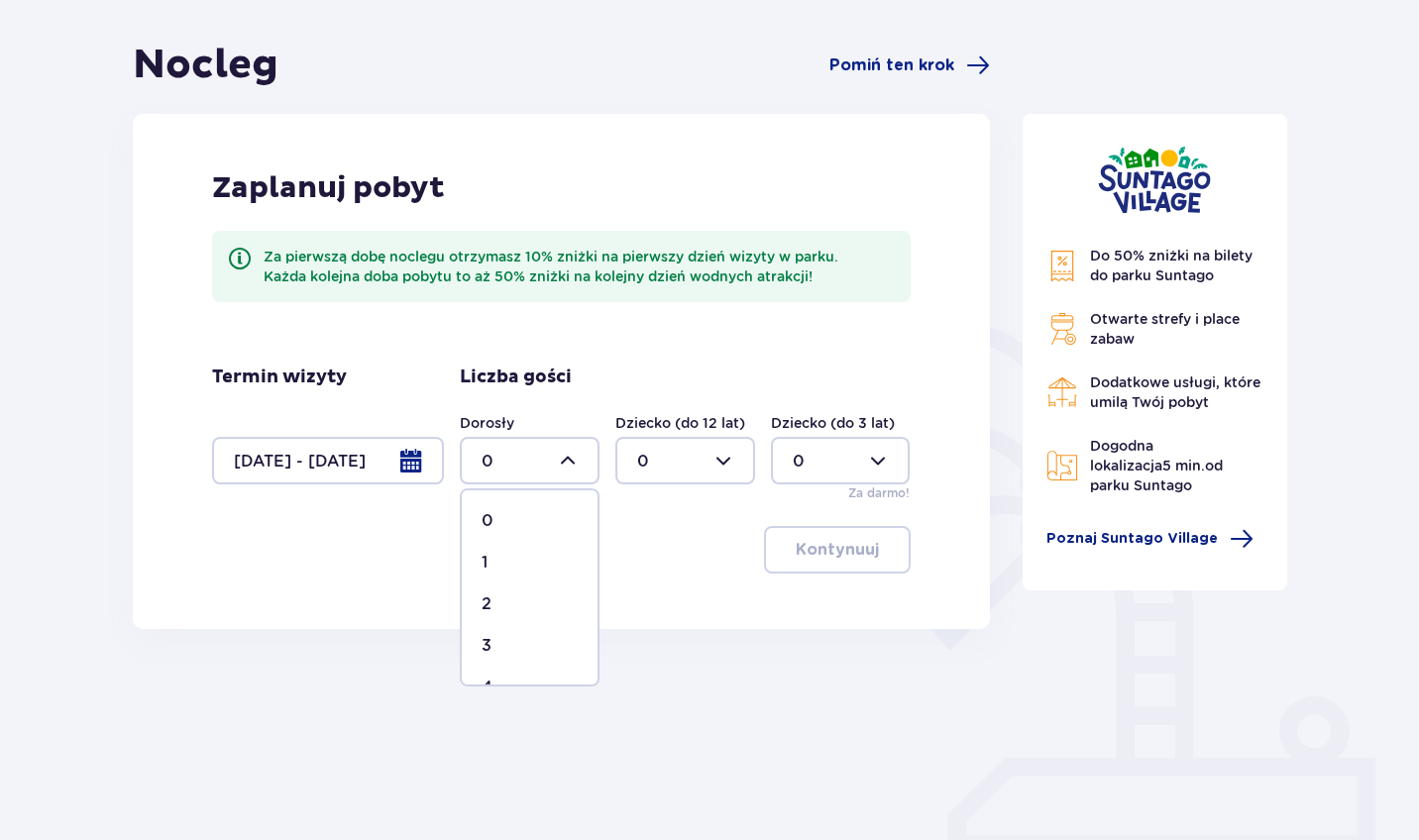 click on "2" at bounding box center (529, 604) 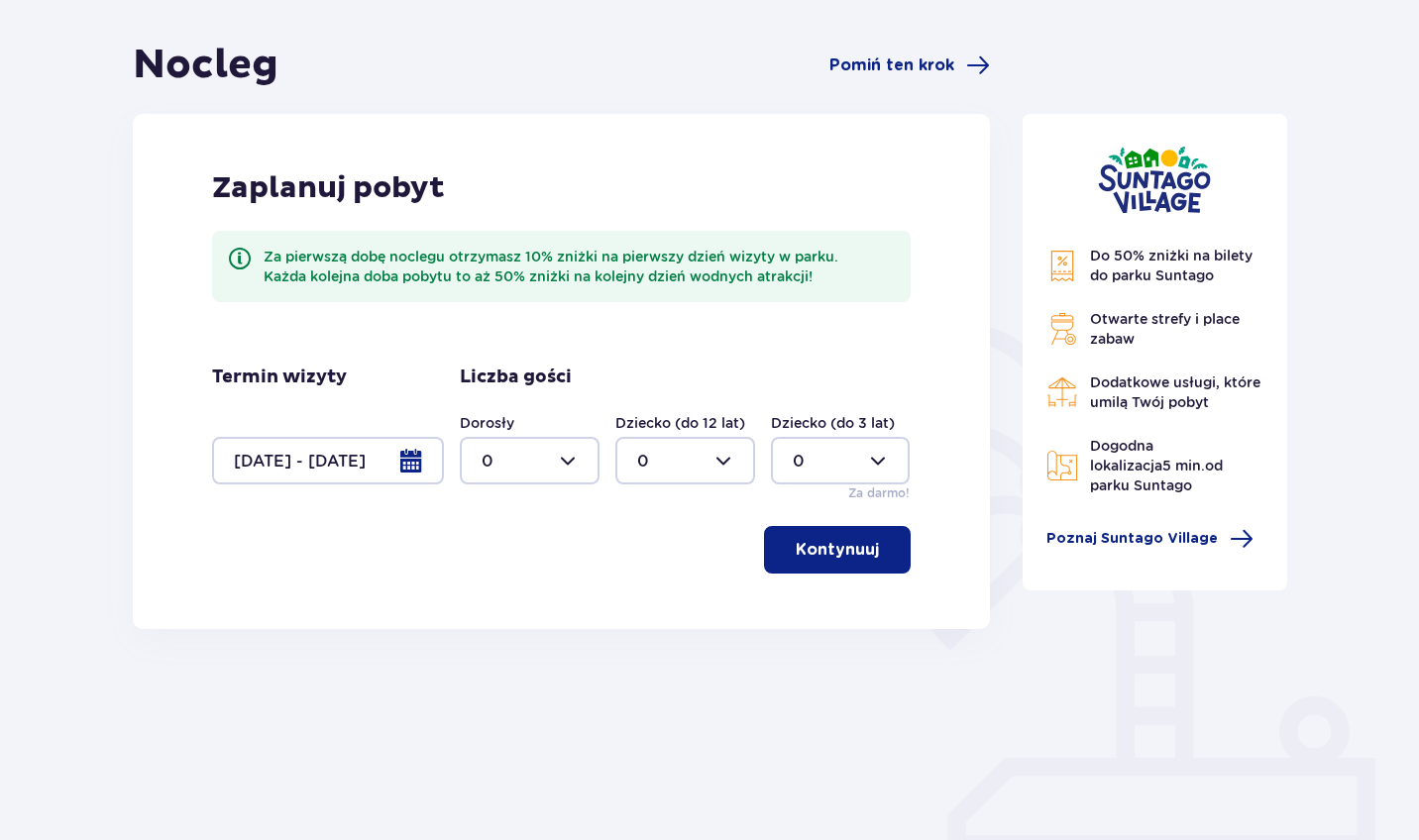 type on "2" 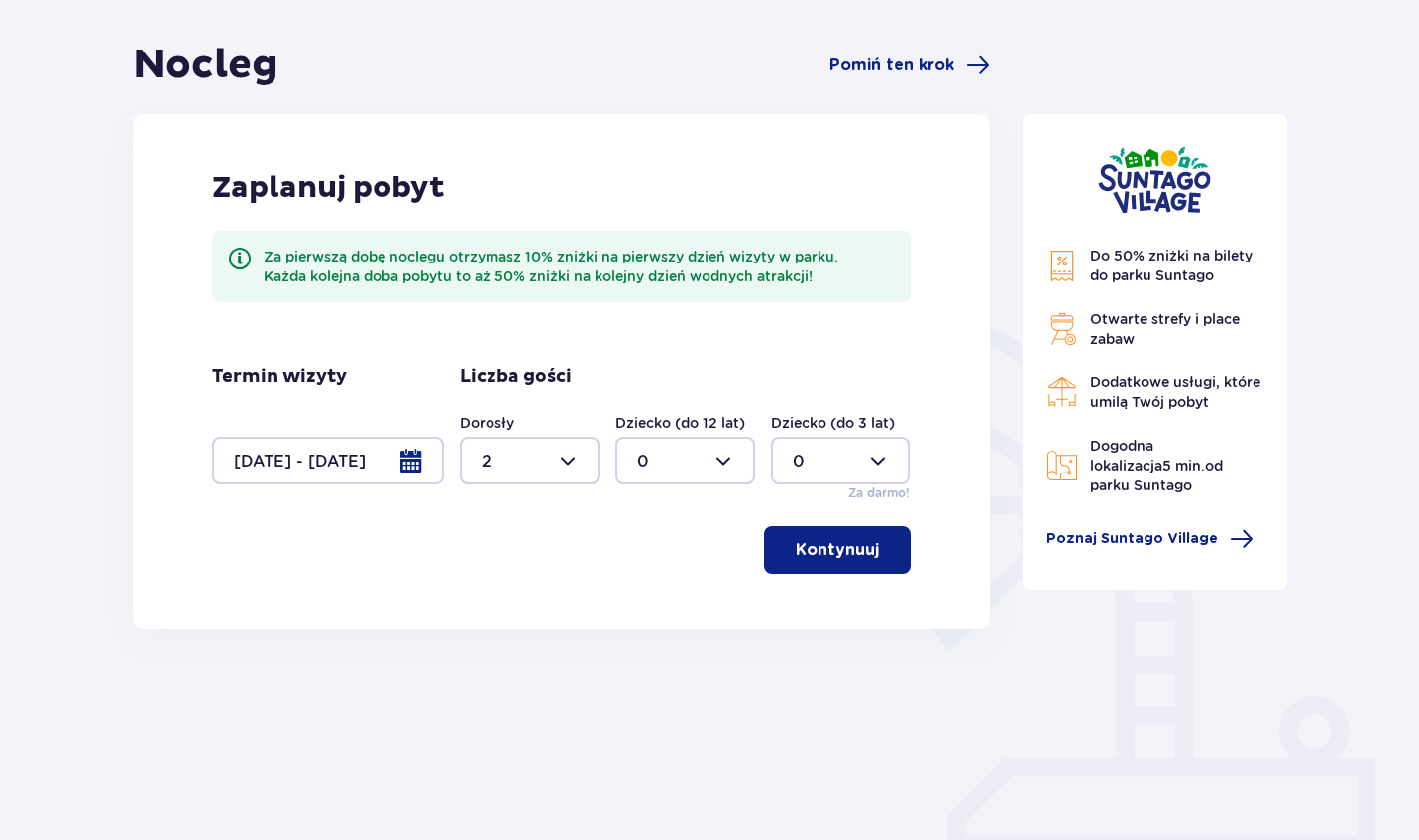 click on "Kontynuuj" at bounding box center [837, 550] 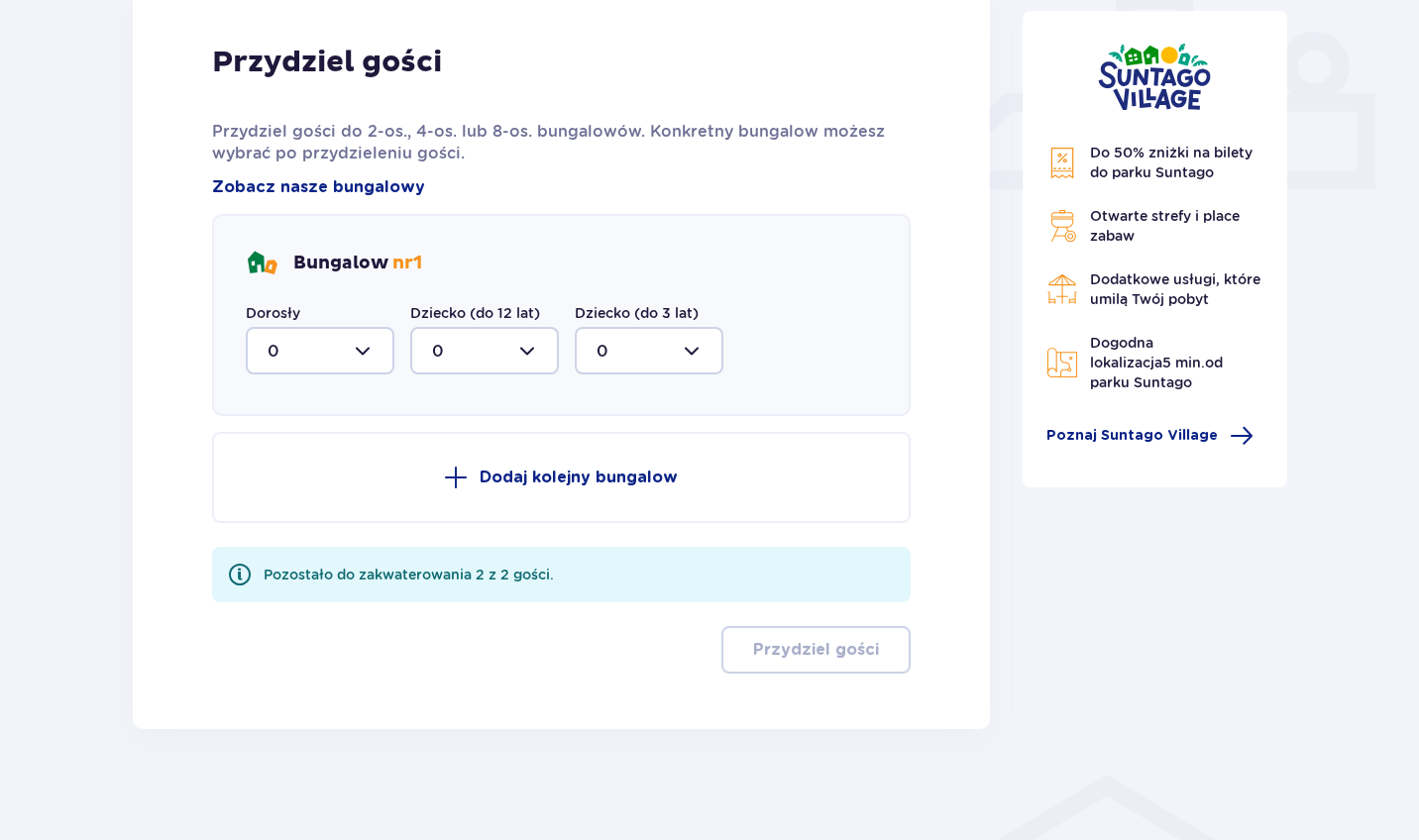 scroll, scrollTop: 842, scrollLeft: 0, axis: vertical 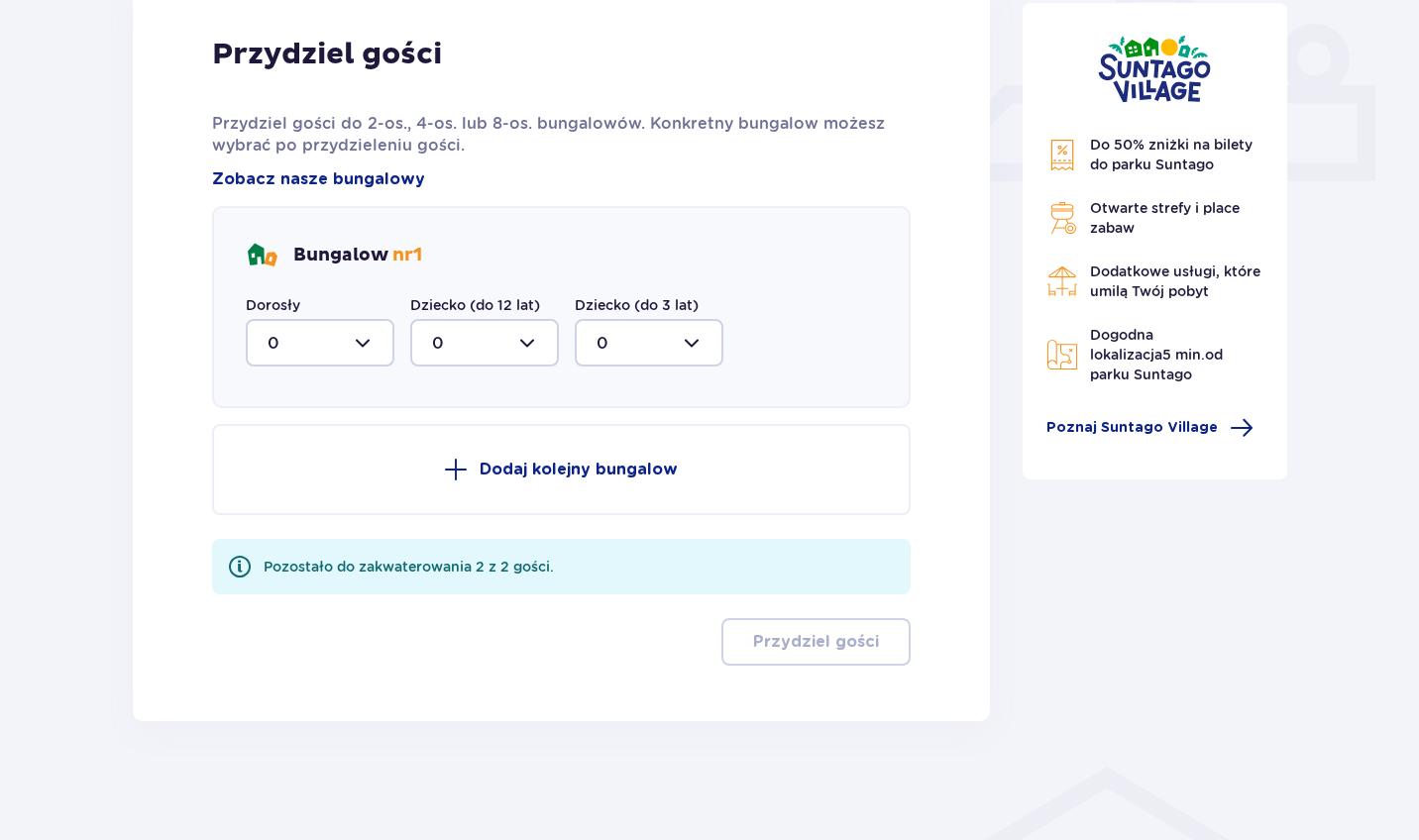 click at bounding box center (320, 343) 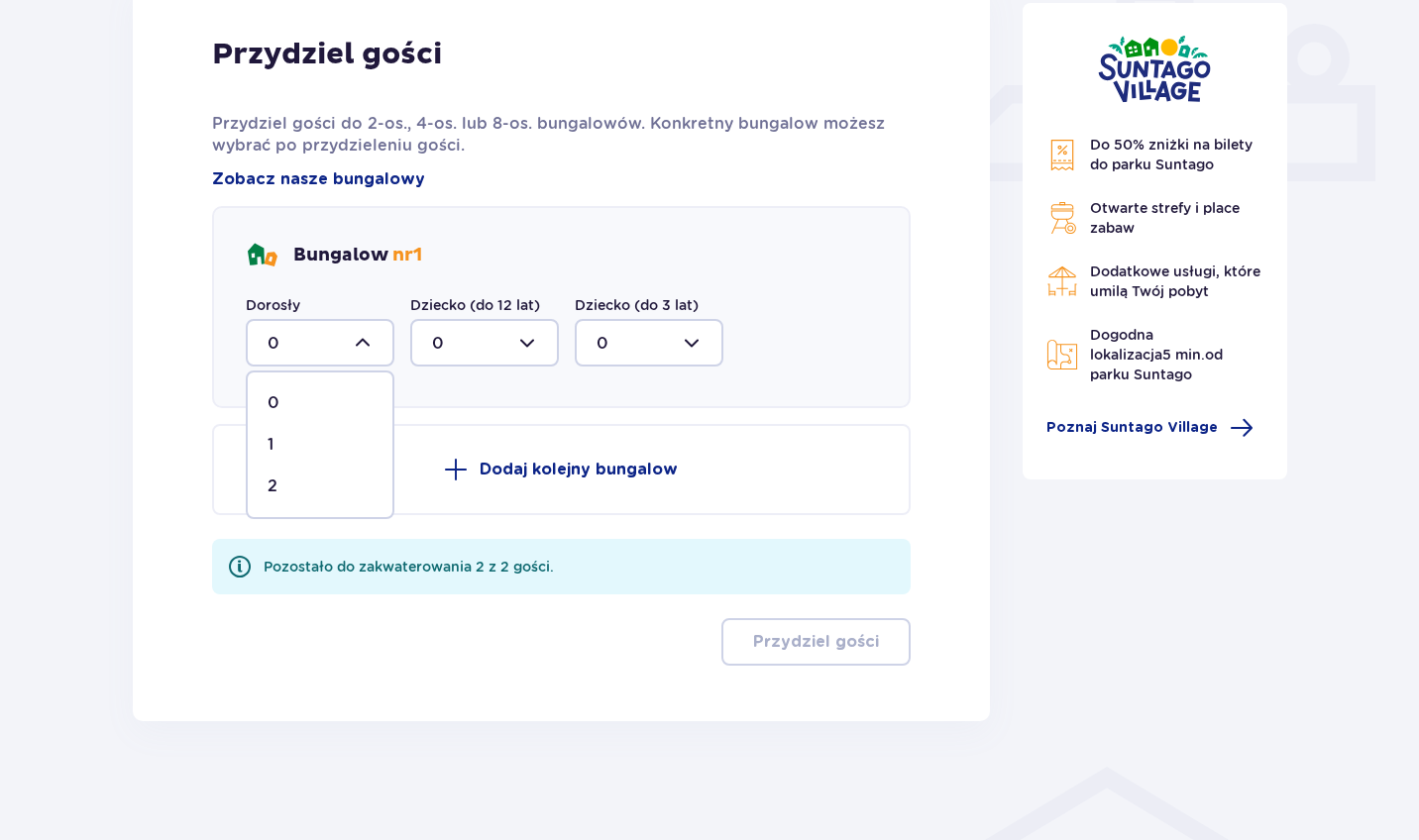 click on "2" at bounding box center (320, 486) 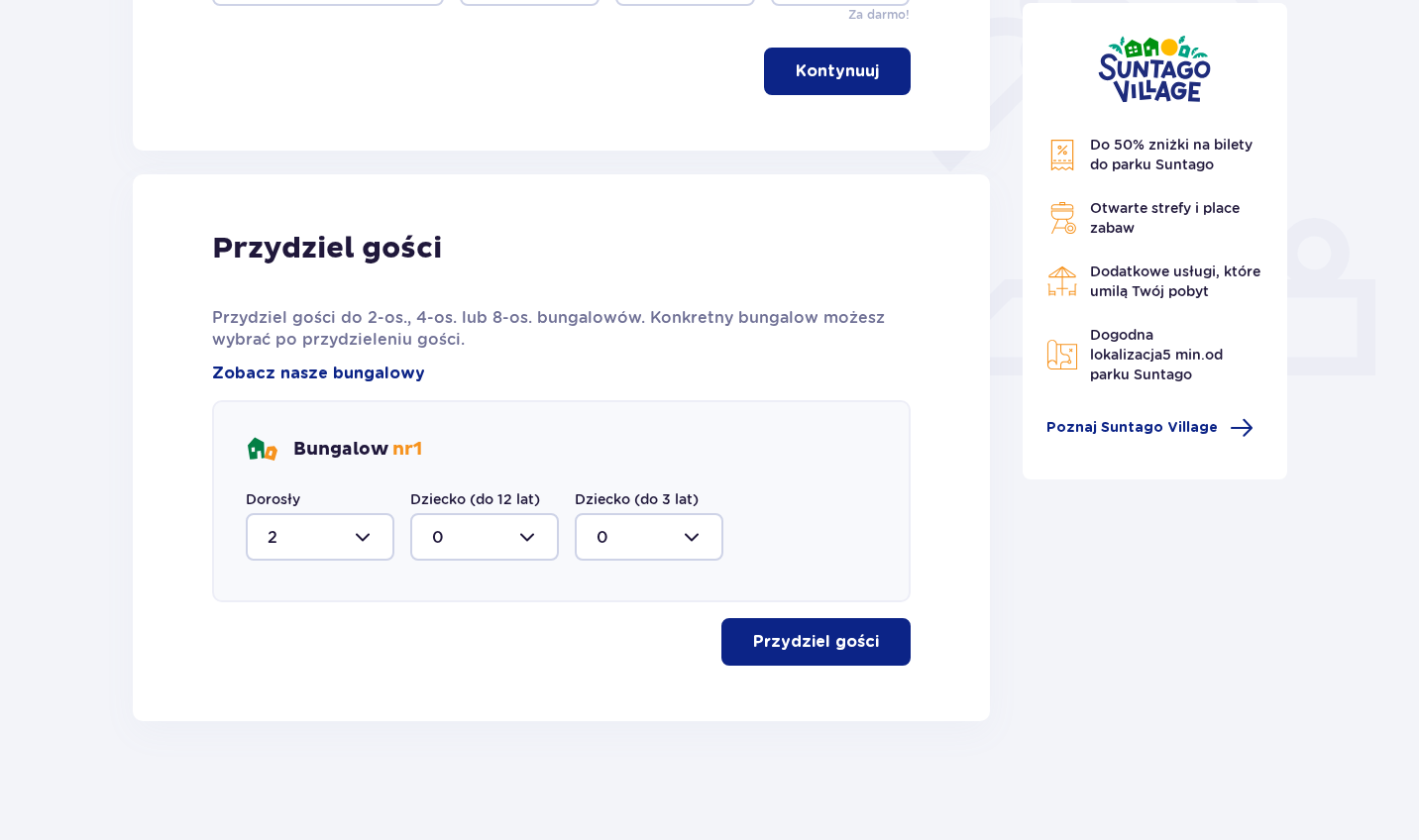 scroll, scrollTop: 648, scrollLeft: 0, axis: vertical 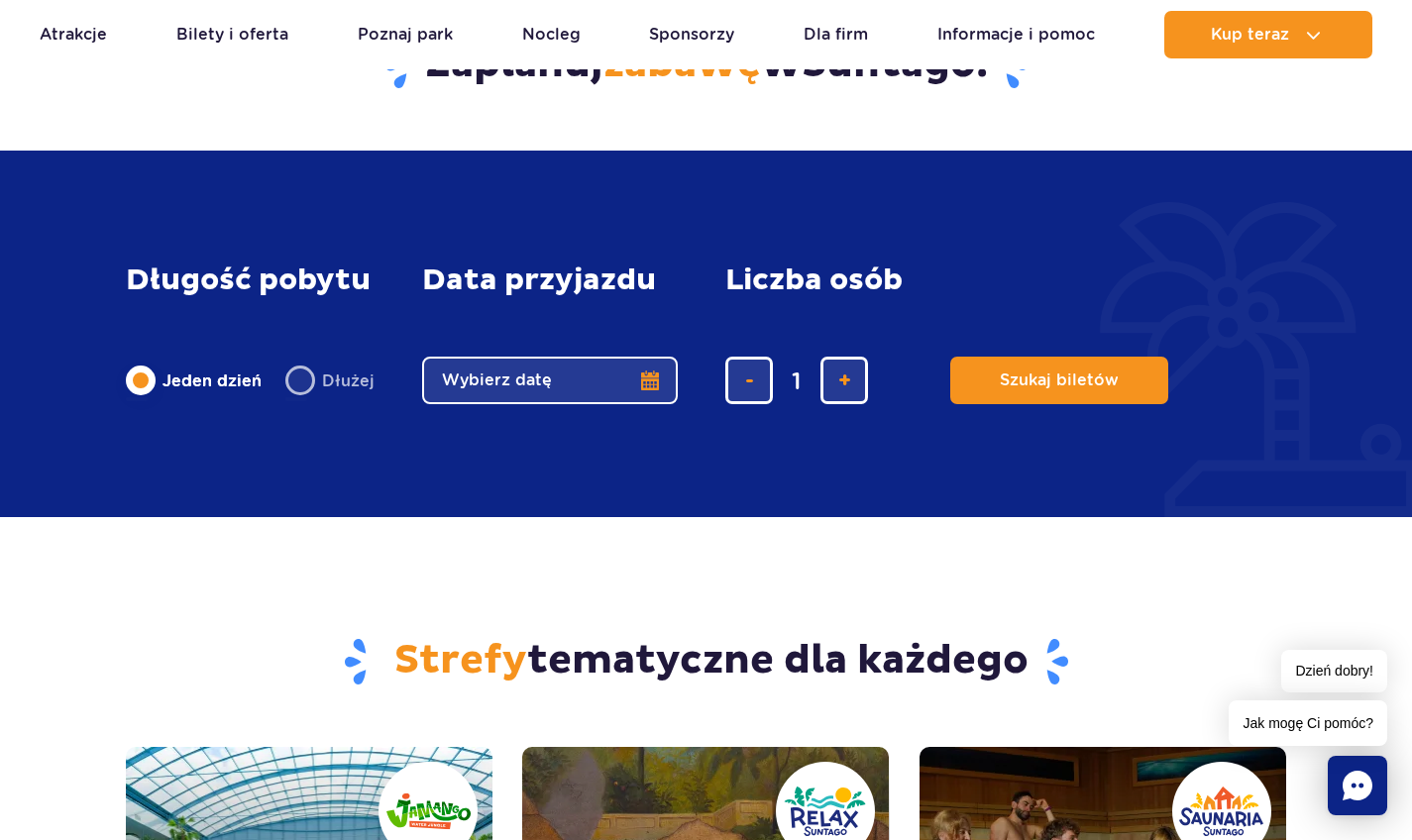 click on "Wybierz datę" at bounding box center (550, 380) 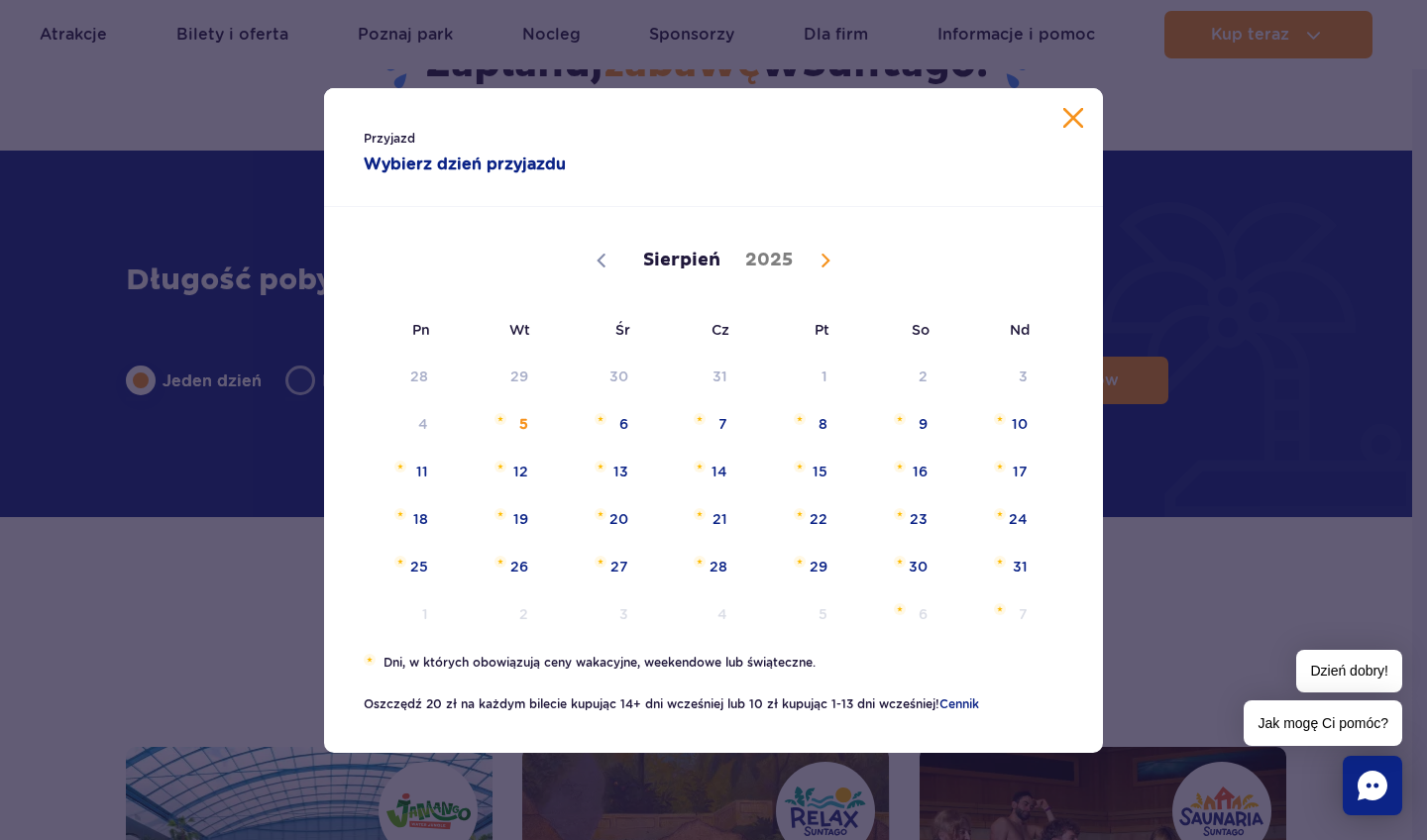 click at bounding box center [1073, 118] 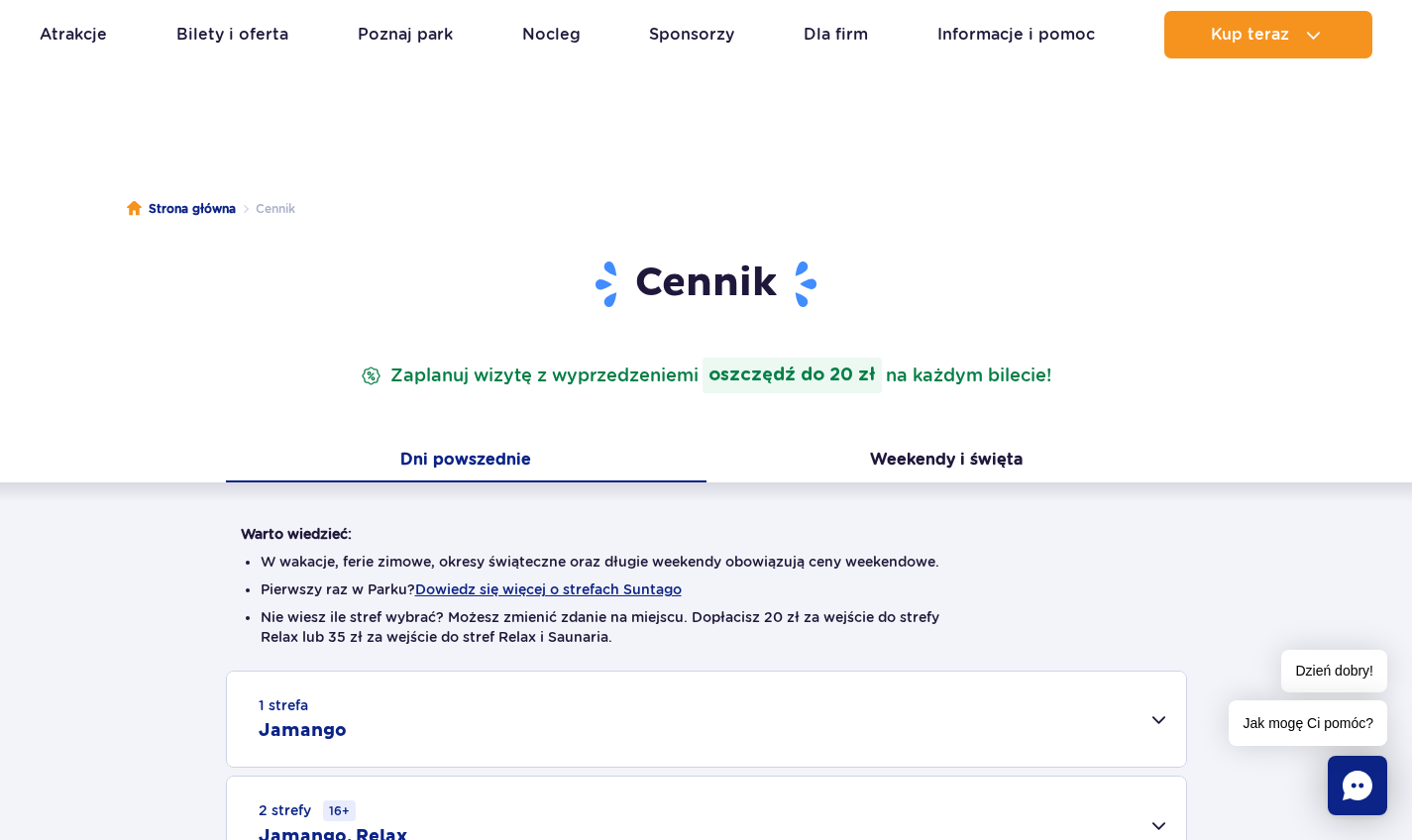 scroll, scrollTop: 38, scrollLeft: 0, axis: vertical 